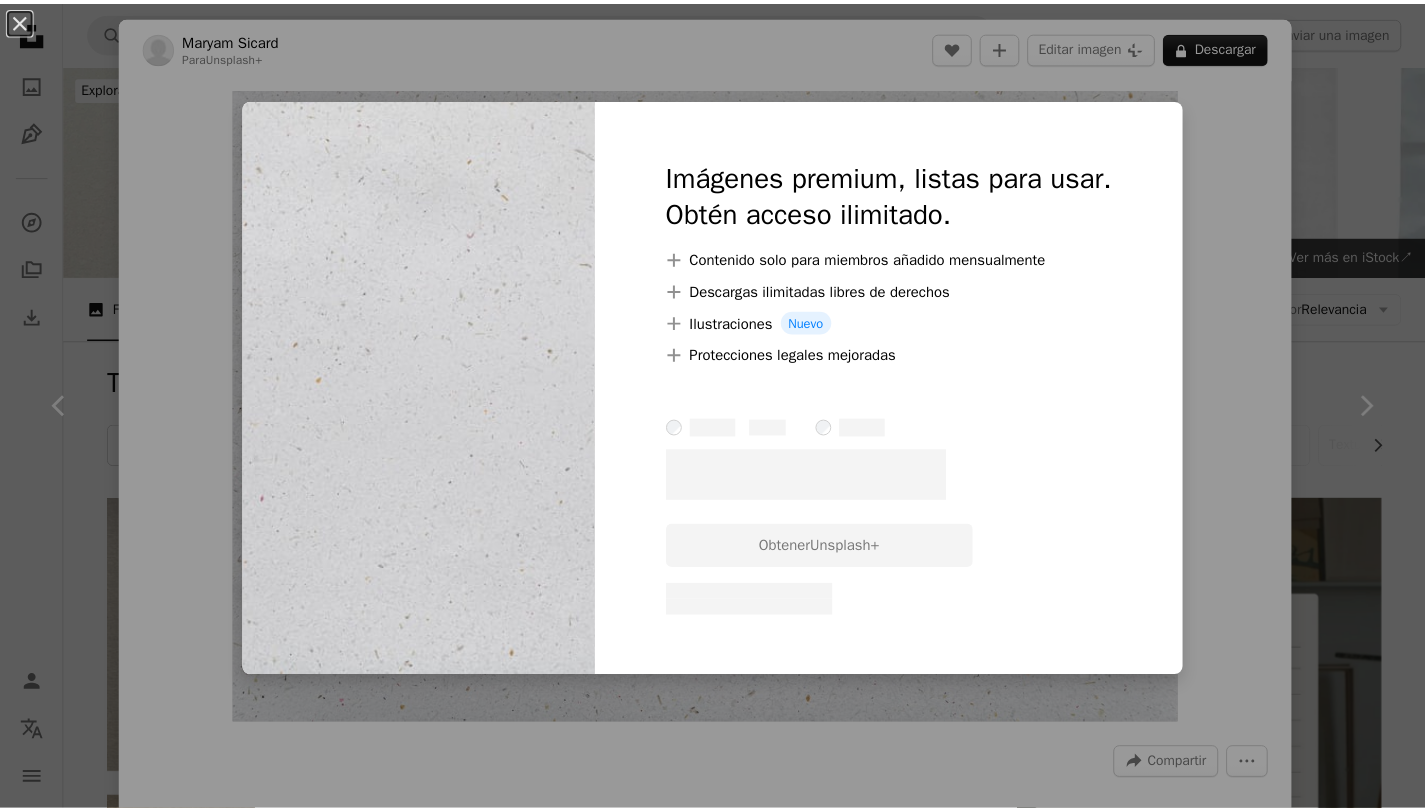scroll, scrollTop: 10547, scrollLeft: 0, axis: vertical 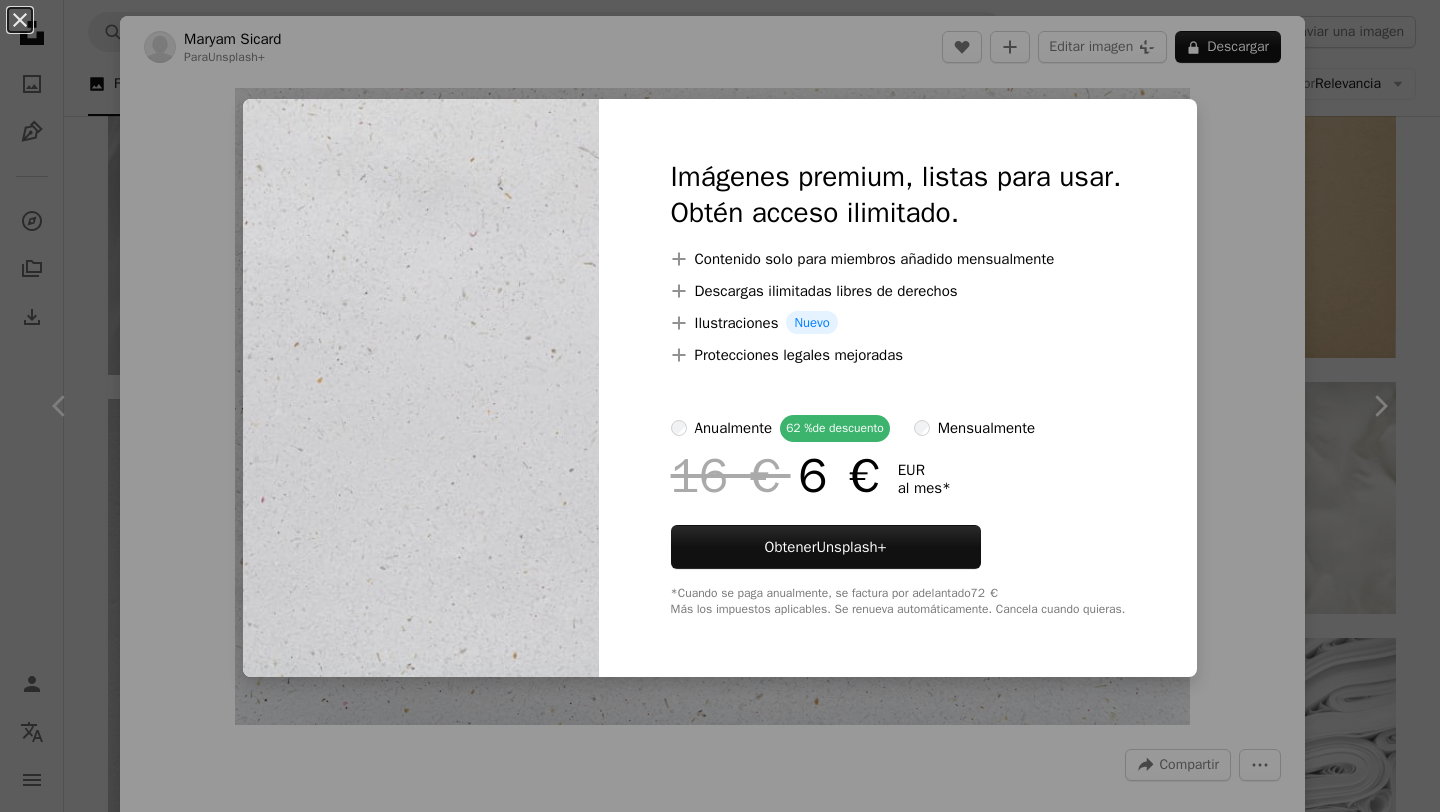 click on "Imágenes premium, listas para usar. Obtén acceso ilimitado. A plus sign Contenido solo para miembros añadido mensualmente A plus sign Descargas ilimitadas libres de derechos A plus sign Ilustraciones Nuevo A plus sign Protecciones legales mejoradas anualmente 62 % de descuento mensualmente 16 € 6 € EUR al mes * Obtener Unsplash+ *Cuando se paga anualmente, se factura por adelantado 72 € Más los impuestos aplicables. Se renueva automáticamente. Cancela cuando quieras." at bounding box center [898, 388] 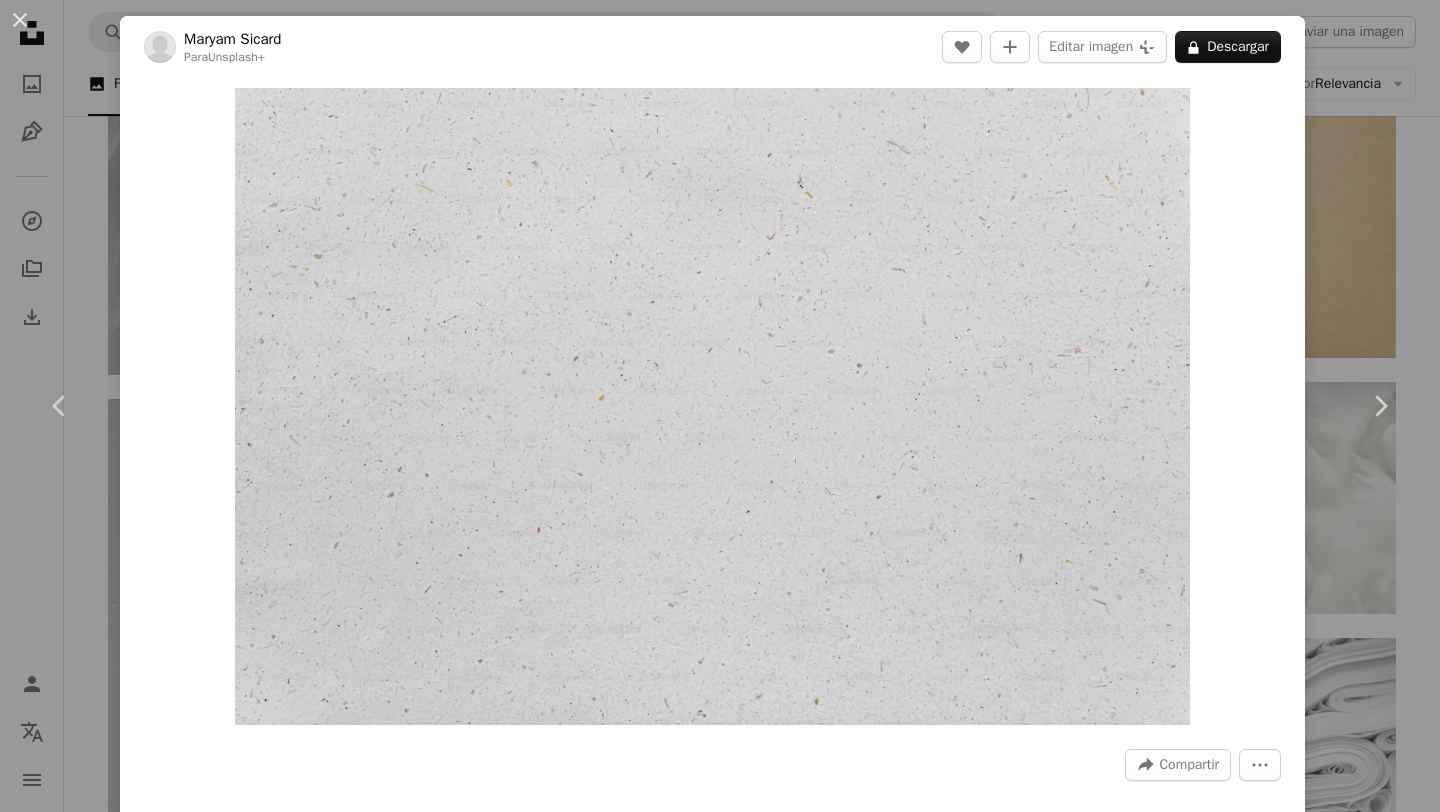 click on "An X shape Chevron left Chevron right An X shape Cerrar ¡Dale las gracias! Menciona a [NAME] en las redes sociales o copia el texto de abajo para atribución. A URL sharing icon (chains) Facebook icon X (formerly Twitter) icon Pinterest icon An envelope Foto de [NAME] en Unsplash Copy content Design an engaging website with Squarespace’s creative tools. Get started [NAME] Disponible para contratación A checkmark inside of a circle A heart A plus sign Editar imagen Plus sign for Unsplash+ Descargar gratis Chevron down Zoom in Visualizaciones 21.203.882 Descargas 279.791 Presentado en Fotos , Texturas A forward-right arrow Compartir Info icon Información More Actions Calendar outlined Publicado el 20 de enero de 2020 Safety Uso gratuito bajo la Licencia Unsplash papel tapiz fondo textura patrón gris fondo de textura hormigón gris fuerte neutral cemento audaz papel pintado texturizado Difícil arenisco pared Blanco Fondos de pantalla HD | Ver más en iStock ↗" at bounding box center [720, 406] 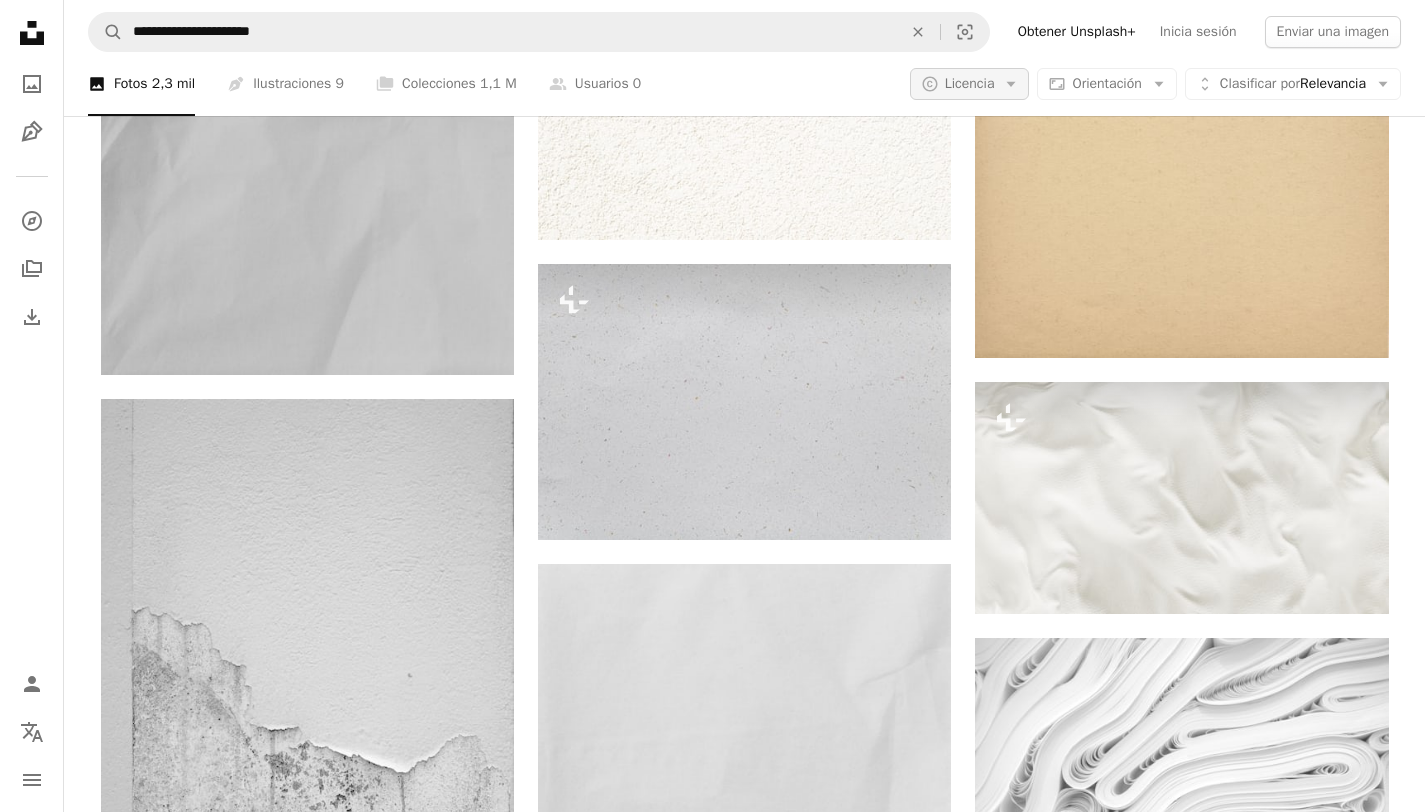 click on "Licencia" at bounding box center (970, 83) 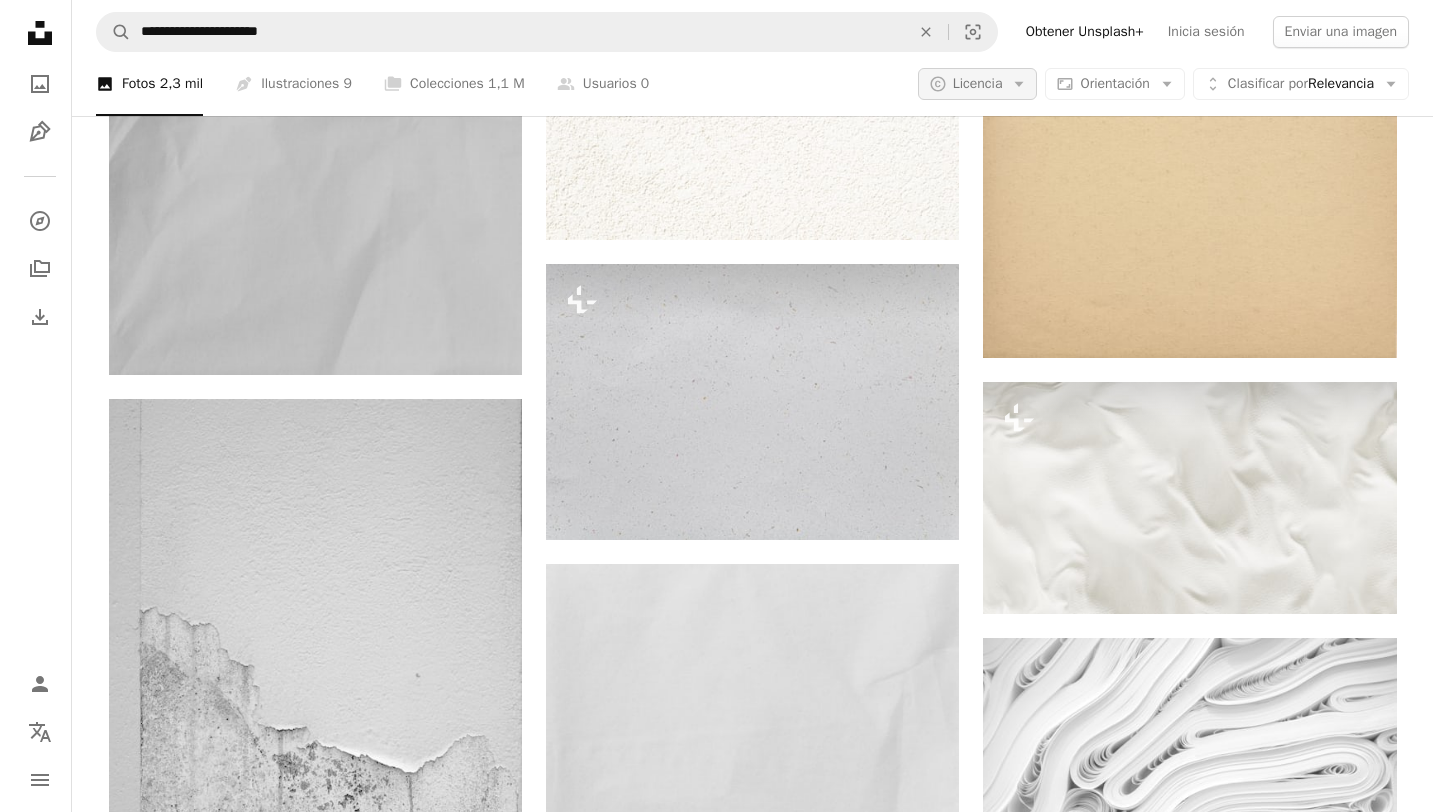 scroll, scrollTop: 0, scrollLeft: 0, axis: both 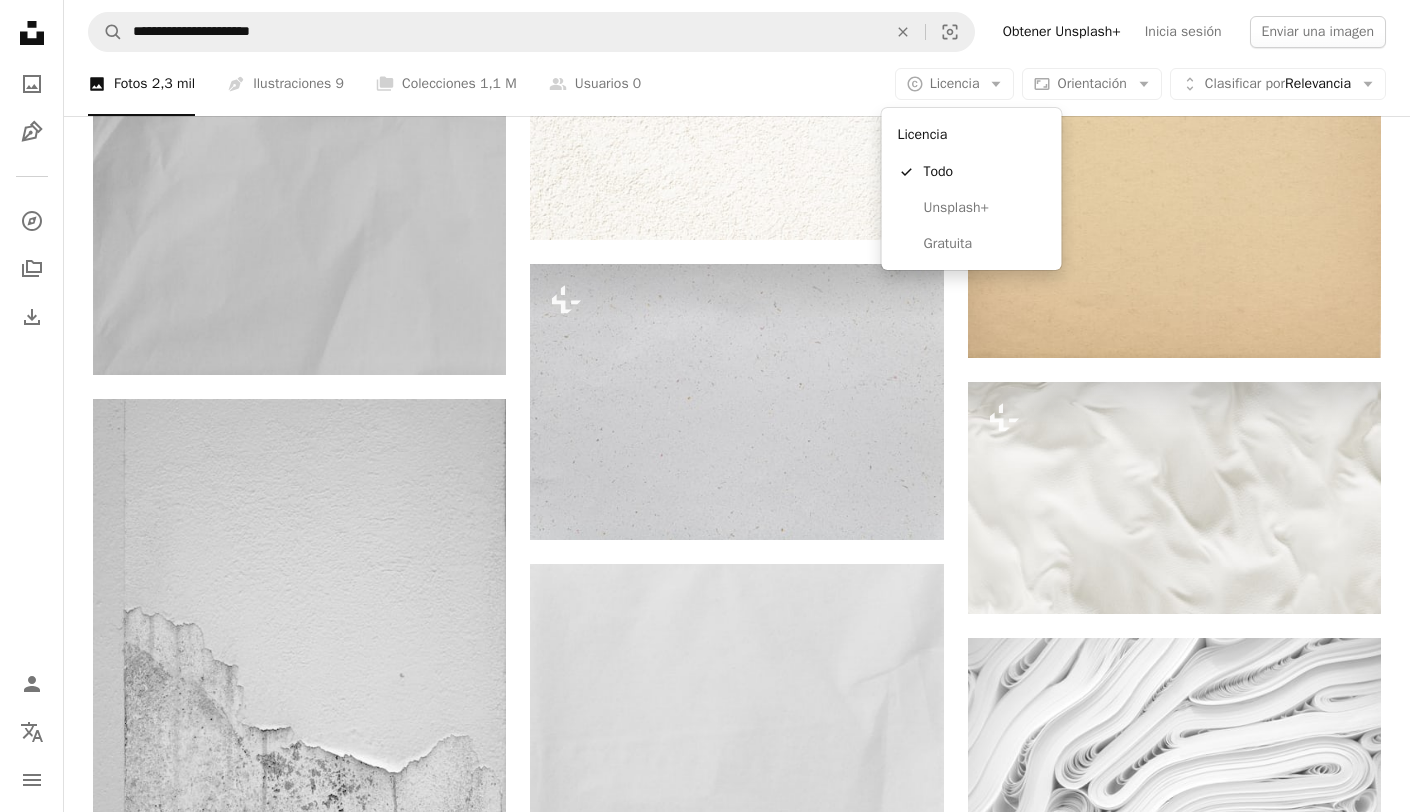 click on "An X shape Chevron left Chevron right Chevron left Chevron right Maryam Sicard Para Unsplash+ A heart A plus sign Editar imagen Plus sign for Unsplash+ A lock Descargar Zoom in A forward-right arrow Compartir More Actions Calendar outlined Publicado el 26 de septiembre de 2024 Camera Canon, EOS 2000D Safety Con la Licencia Unsplash+ fondo textura de papel papel Fondo del papel Libro Blanco Fondo liso Fondos De esta serie Chevron right Plus sign for Unsplash+ Plus sign for Unsplash+ Plus sign for Unsplash+ Plus sign for Unsplash+ Plus sign for Unsplash+ Plus sign for Unsplash+ Plus sign for Unsplash+ Plus sign for Unsplash+ Plus sign for Unsplash+ Plus sign for Unsplash+ Imágenes relacionadas Plus sign for Unsplash+ A heart A plus sign Monika Grabkowska Para Unsplash+ A lock Descargar Plus sign for Unsplash+ A heart A plus sign Olivie Strauss Para Unsplash+ A lock Descargar Plus sign for Unsplash+ A heart A plus sign Annie Spratt Para Unsplash+ A lock Descargar Plus sign for Unsplash+ A heart A plus sign Annie Spratt" at bounding box center (705, 406) 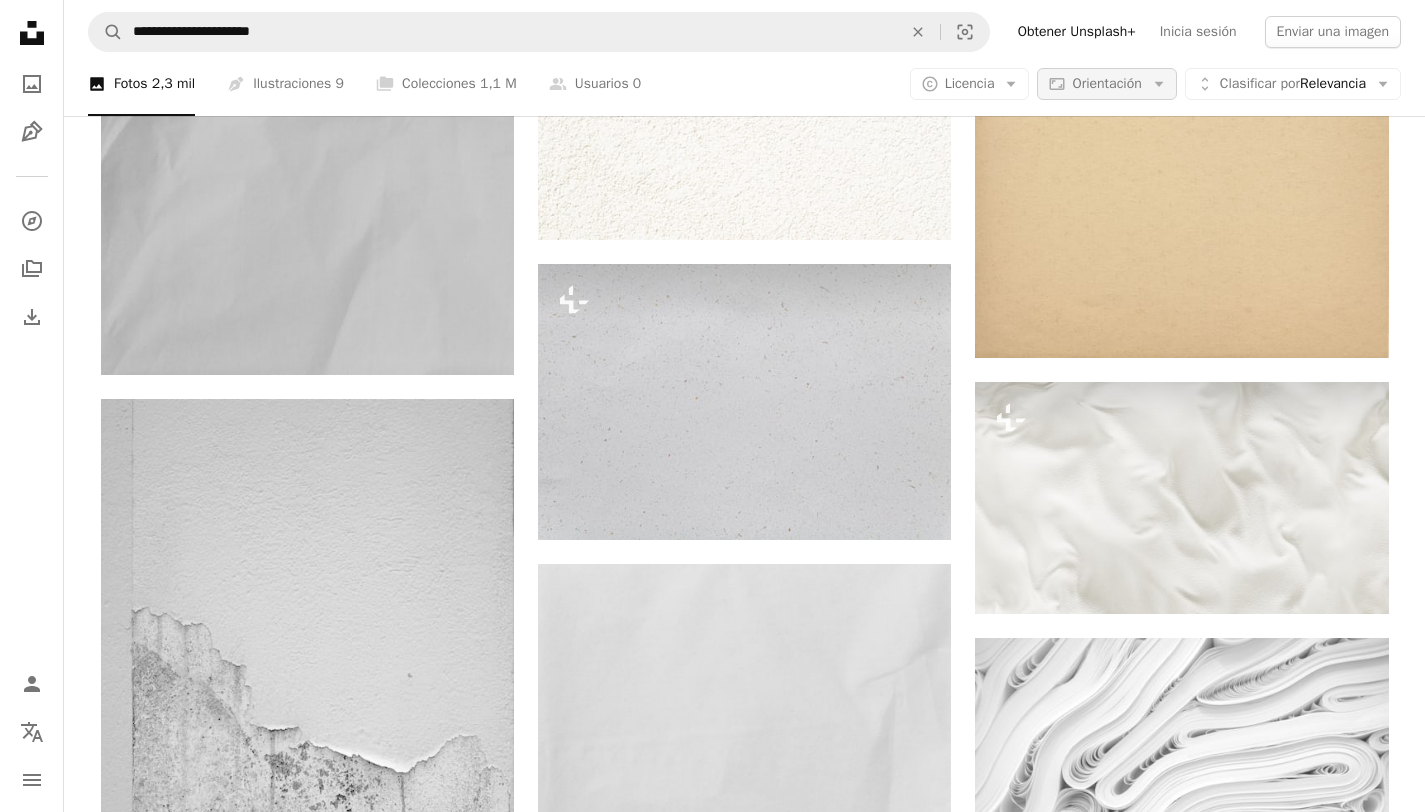 click on "Orientación" at bounding box center (1106, 83) 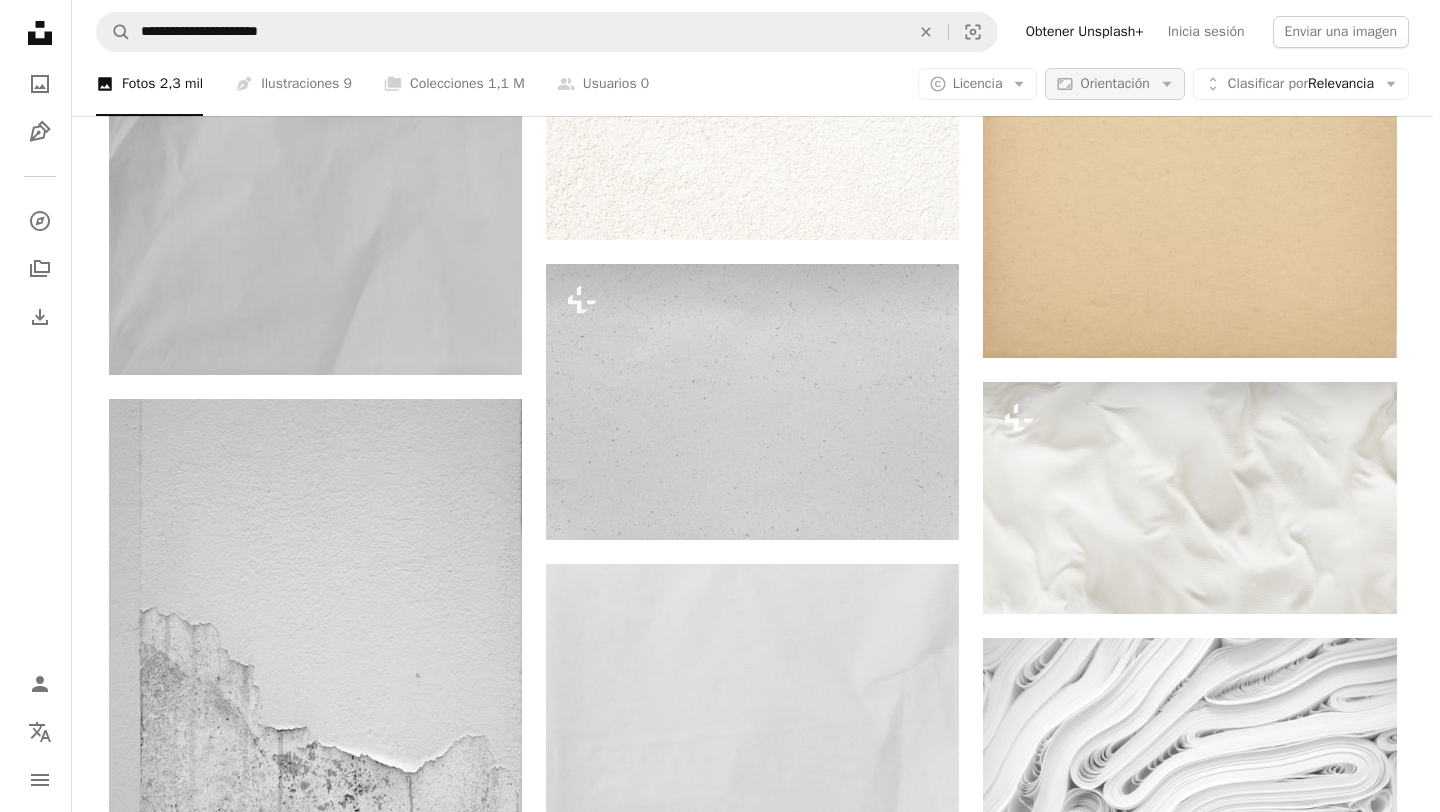 scroll, scrollTop: 0, scrollLeft: 0, axis: both 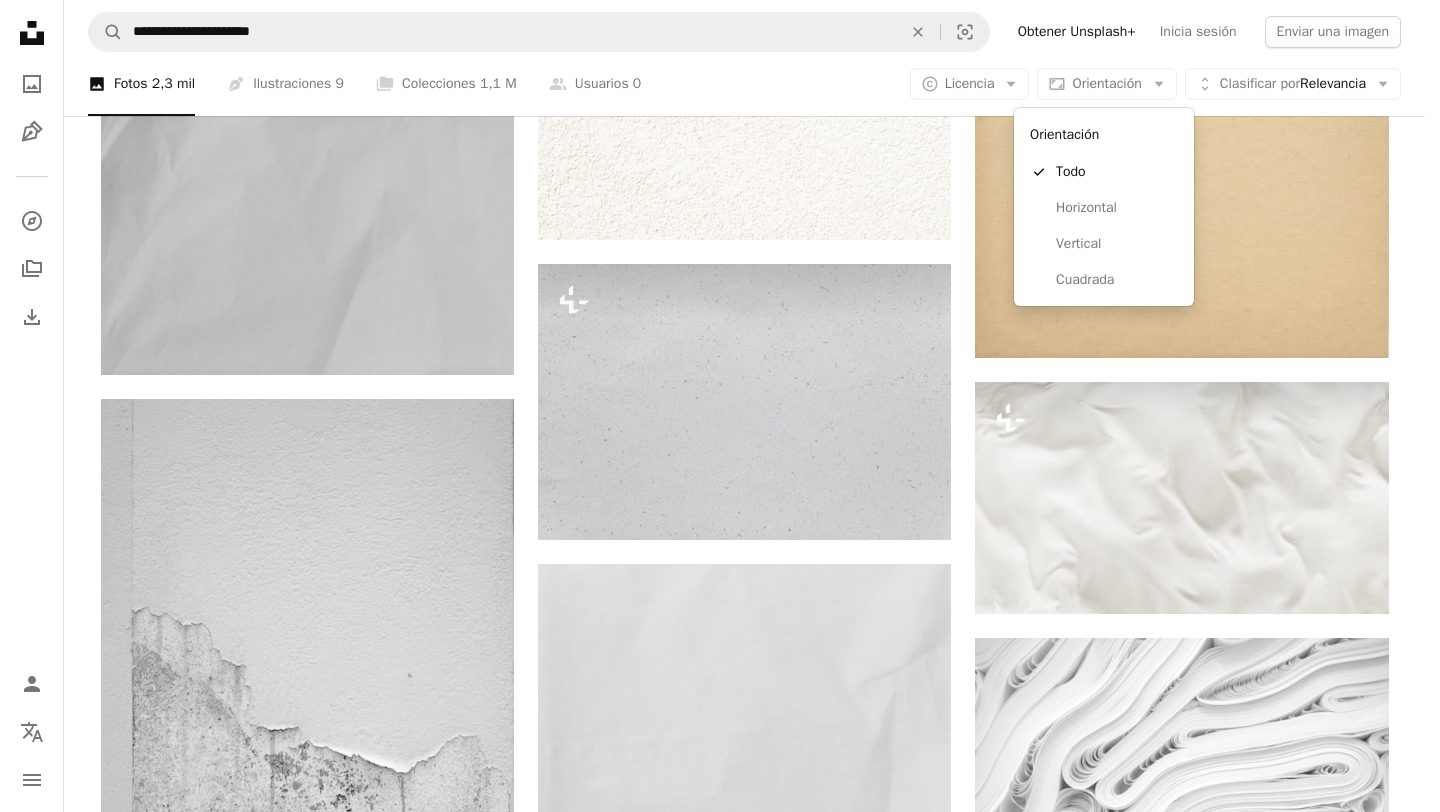 click on "An X shape Chevron left Chevron right Chevron left Chevron right Maryam Sicard Para Unsplash+ A heart A plus sign Editar imagen Plus sign for Unsplash+ A lock Descargar Zoom in A forward-right arrow Compartir More Actions Calendar outlined Publicado el 26 de septiembre de 2024 Camera Canon, EOS 2000D Safety Con la Licencia Unsplash+ fondo textura de papel papel Fondo del papel Libro Blanco Fondo liso Fondos De esta serie Chevron right Plus sign for Unsplash+ Plus sign for Unsplash+ Plus sign for Unsplash+ Plus sign for Unsplash+ Plus sign for Unsplash+ Plus sign for Unsplash+ Plus sign for Unsplash+ Plus sign for Unsplash+ Plus sign for Unsplash+ Plus sign for Unsplash+ Imágenes relacionadas Plus sign for Unsplash+ A heart A plus sign Monika Grabkowska Para Unsplash+ A lock Descargar Plus sign for Unsplash+ A heart A plus sign Olivie Strauss Para Unsplash+ A lock Descargar Plus sign for Unsplash+ A heart A plus sign Annie Spratt Para Unsplash+ A lock Descargar Plus sign for Unsplash+ A heart A plus sign Annie Spratt" at bounding box center [712, 406] 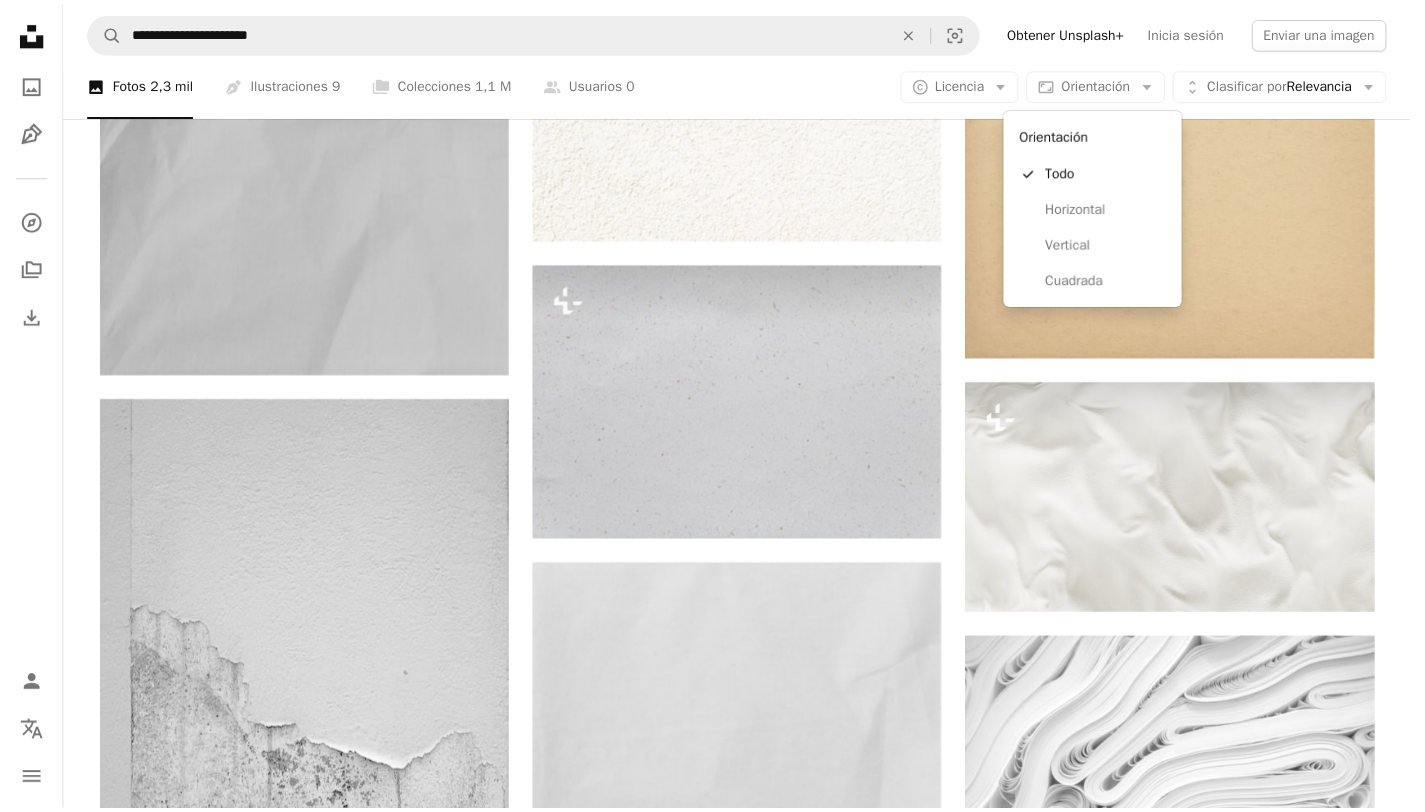 scroll, scrollTop: 10547, scrollLeft: 0, axis: vertical 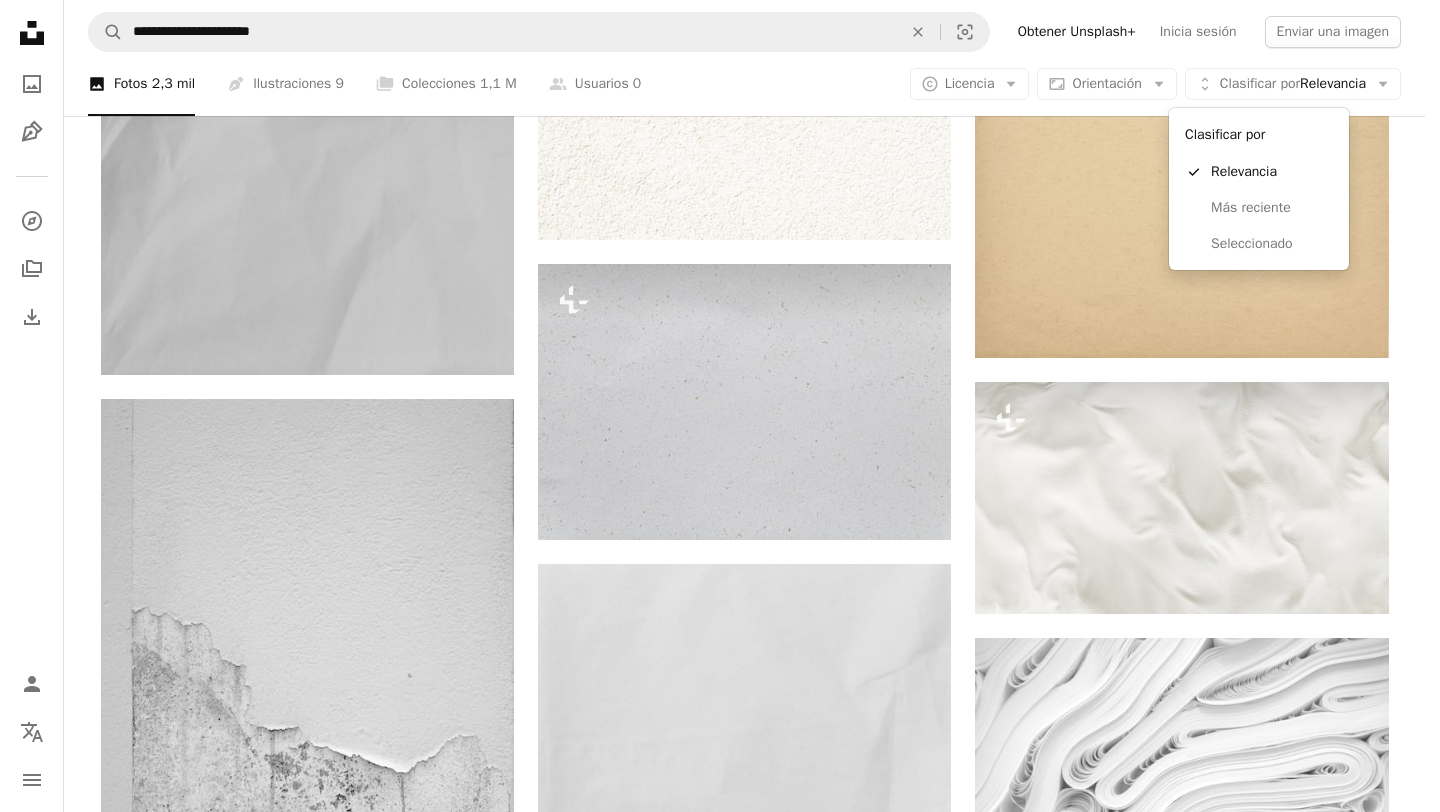 click on "Clasificar por" at bounding box center (1260, 83) 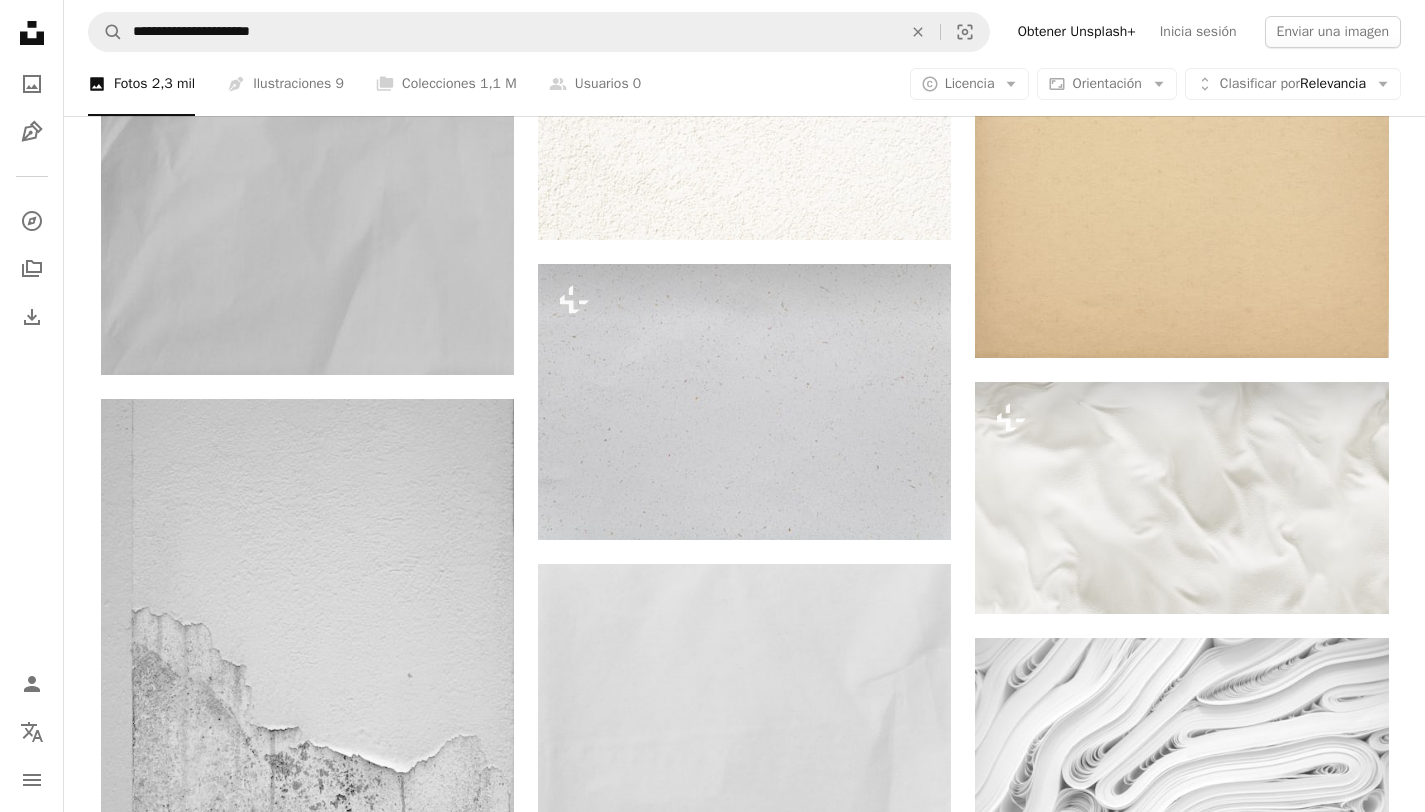 scroll, scrollTop: 16124, scrollLeft: 0, axis: vertical 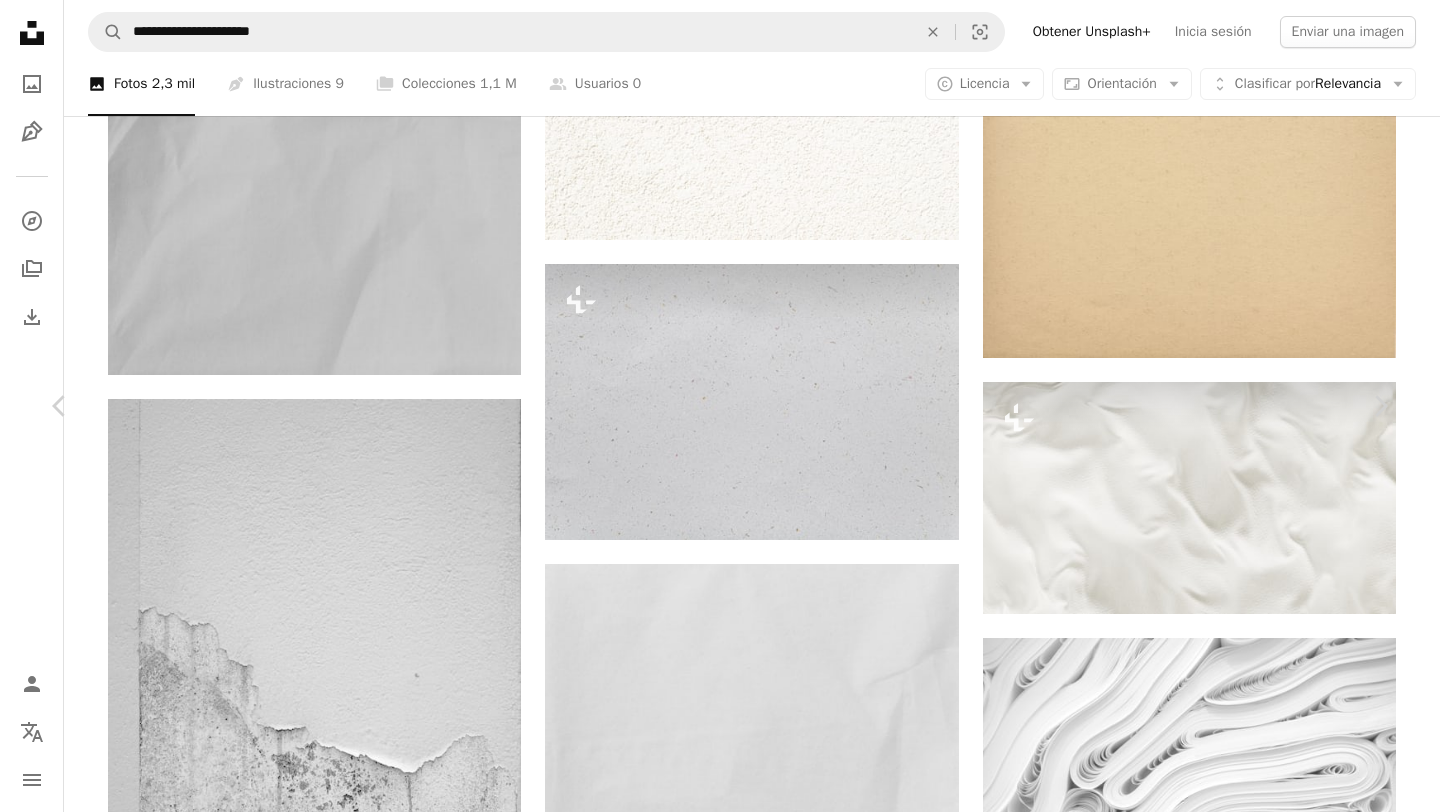 click on "Descargar gratis" at bounding box center (1184, 9856) 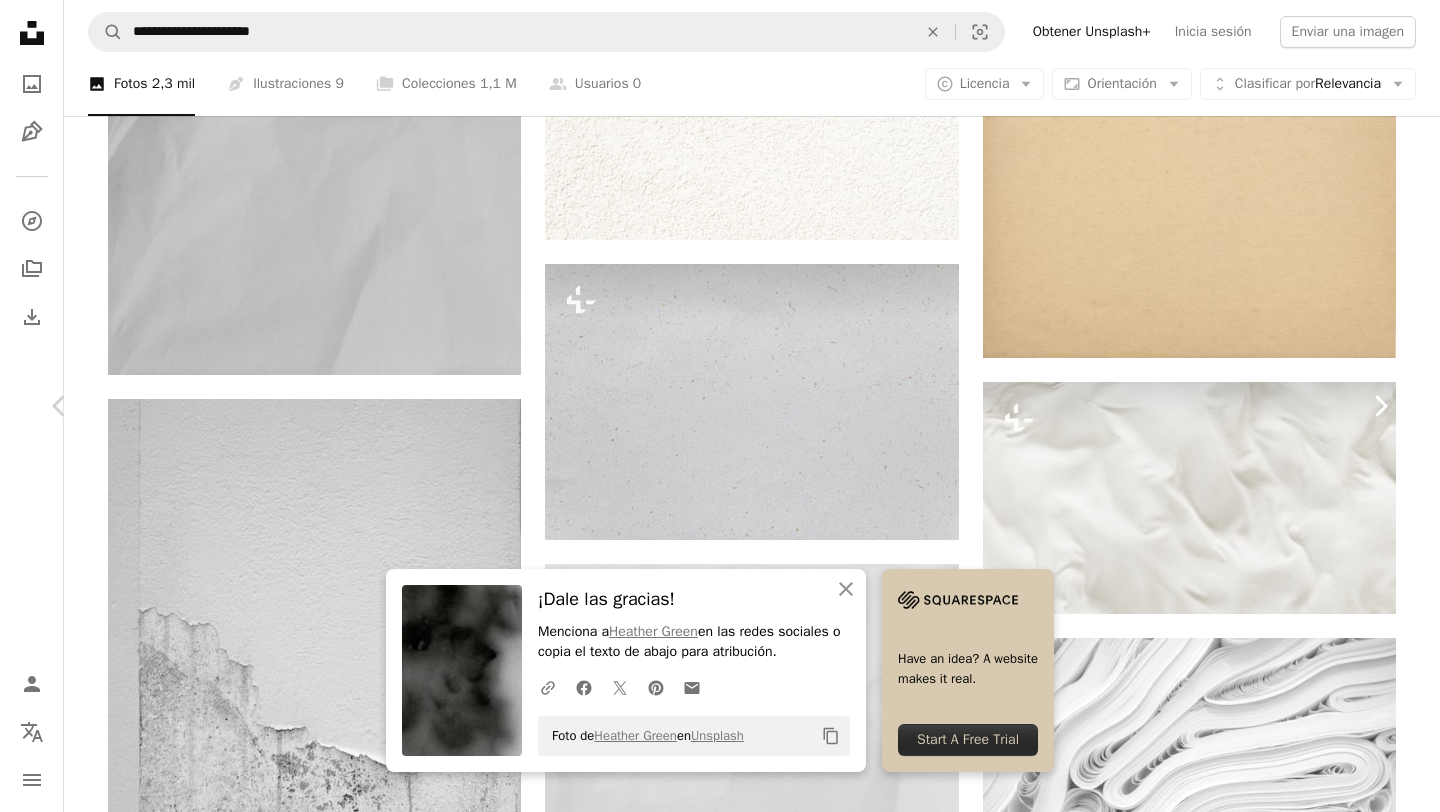 click on "Chevron right" at bounding box center (1380, 406) 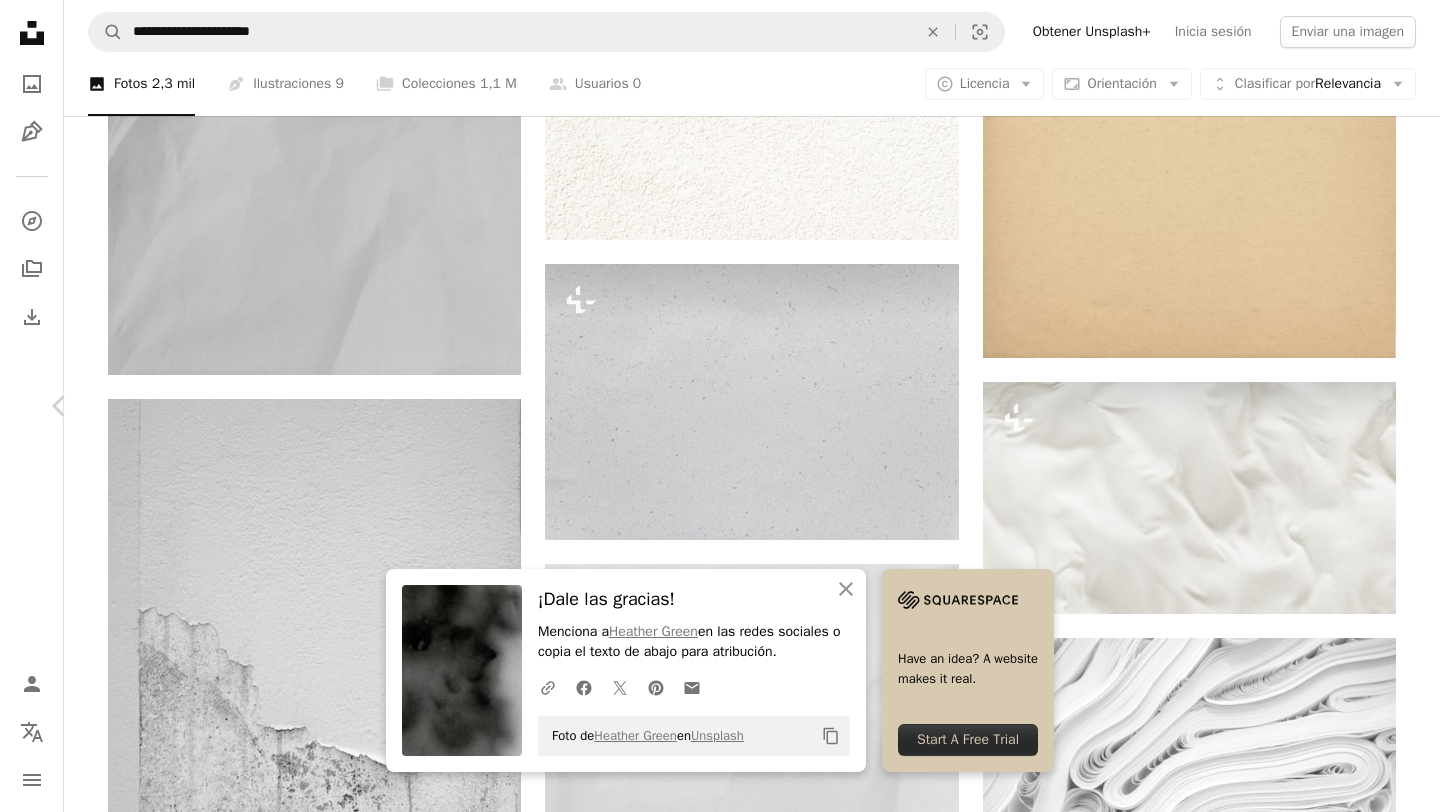 click on "An X shape" at bounding box center (20, 20) 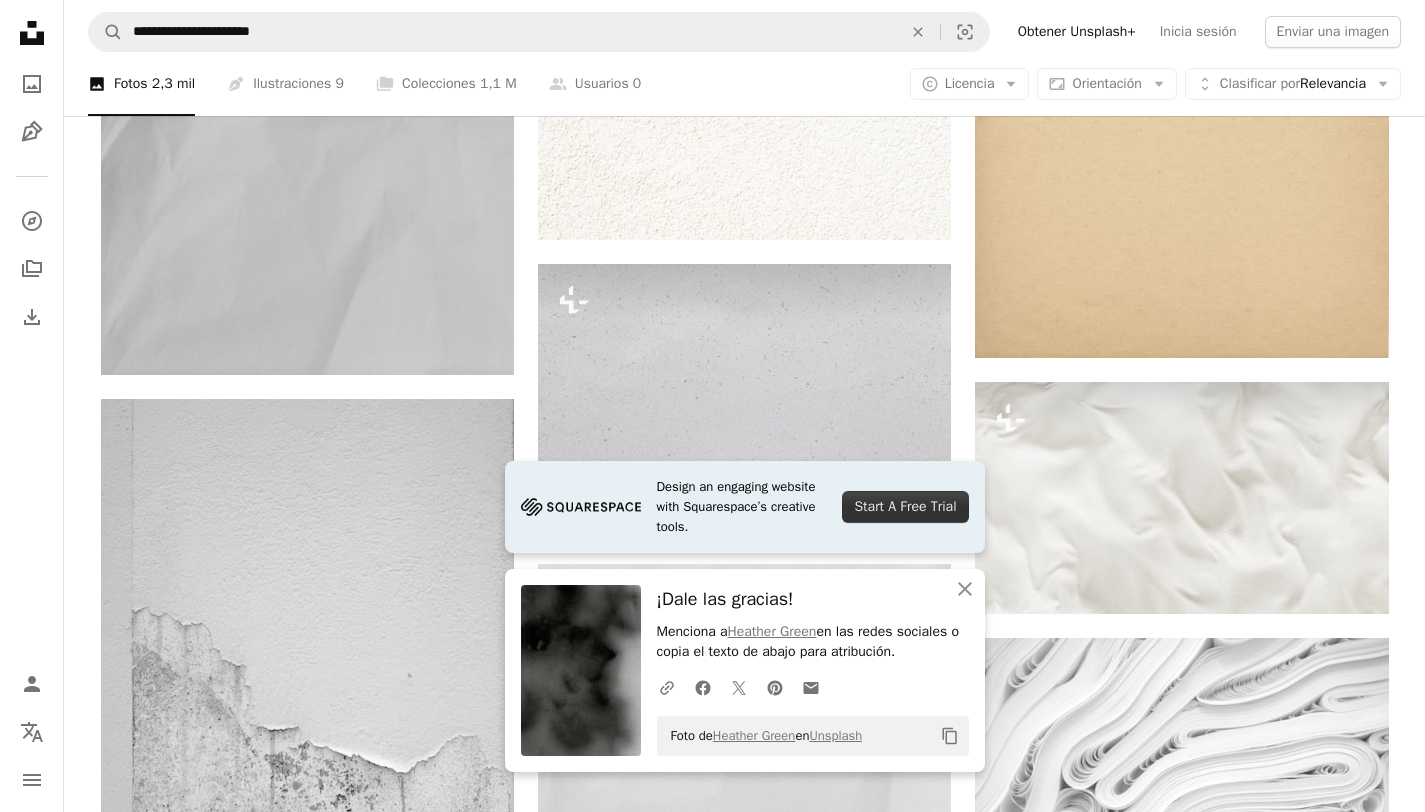 scroll, scrollTop: 16808, scrollLeft: 0, axis: vertical 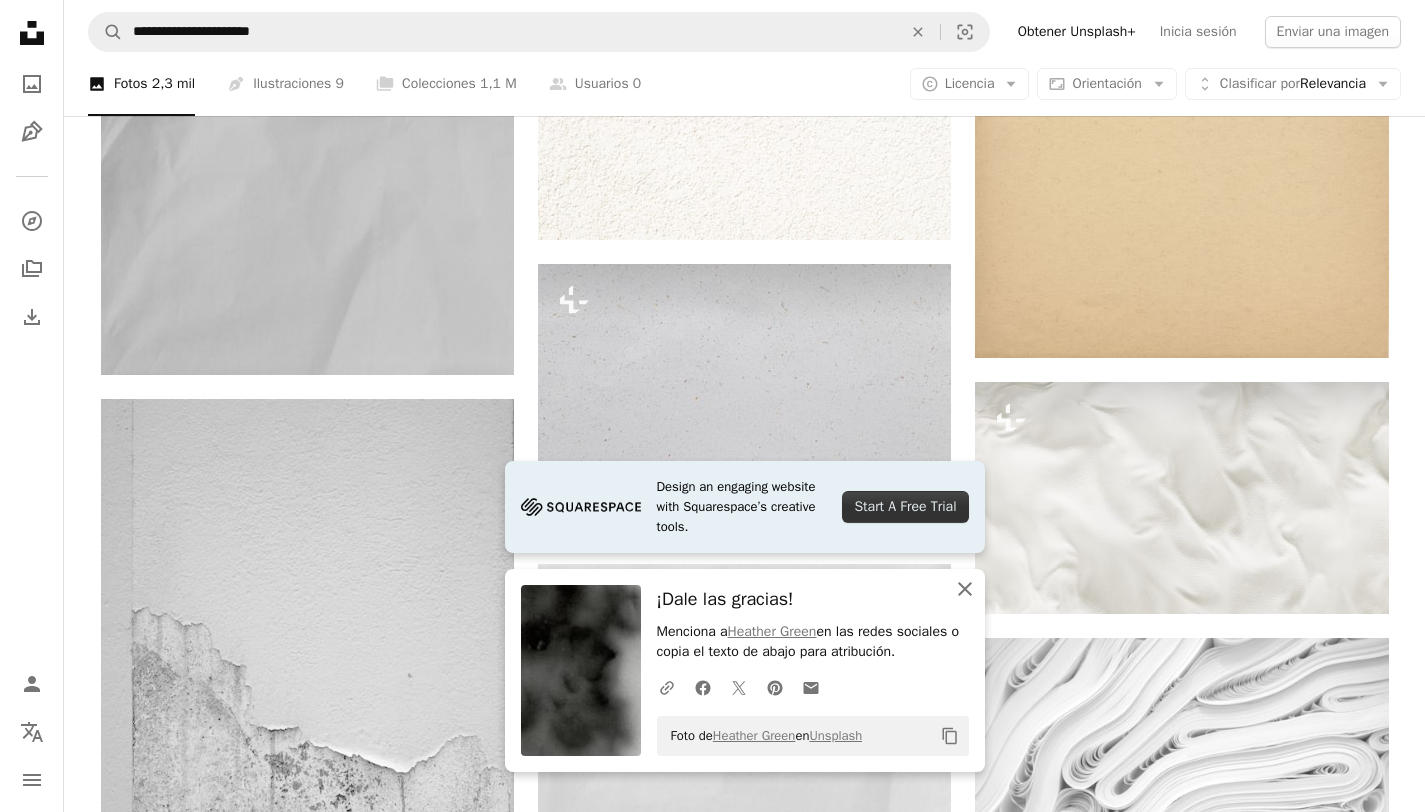 click on "An X shape" 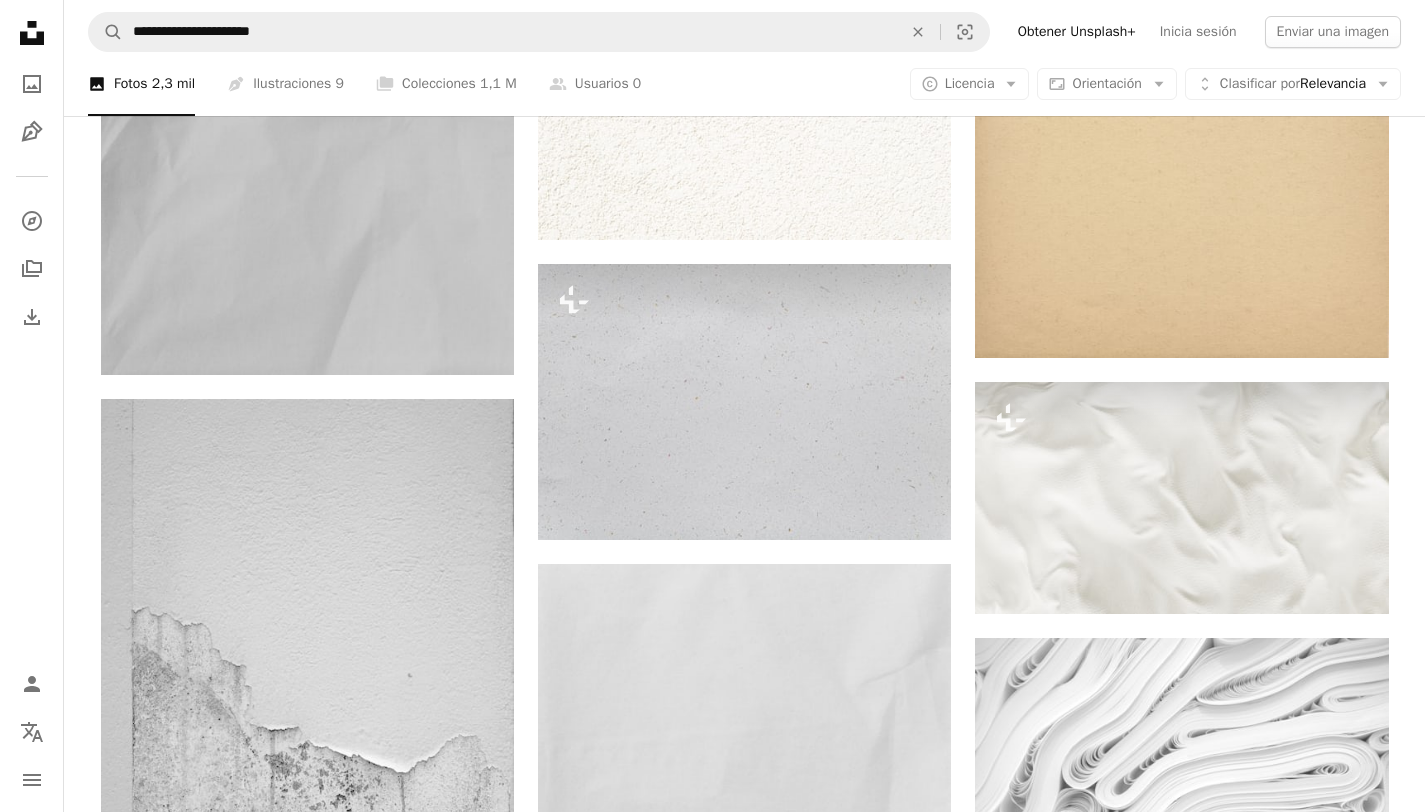 scroll, scrollTop: 26873, scrollLeft: 0, axis: vertical 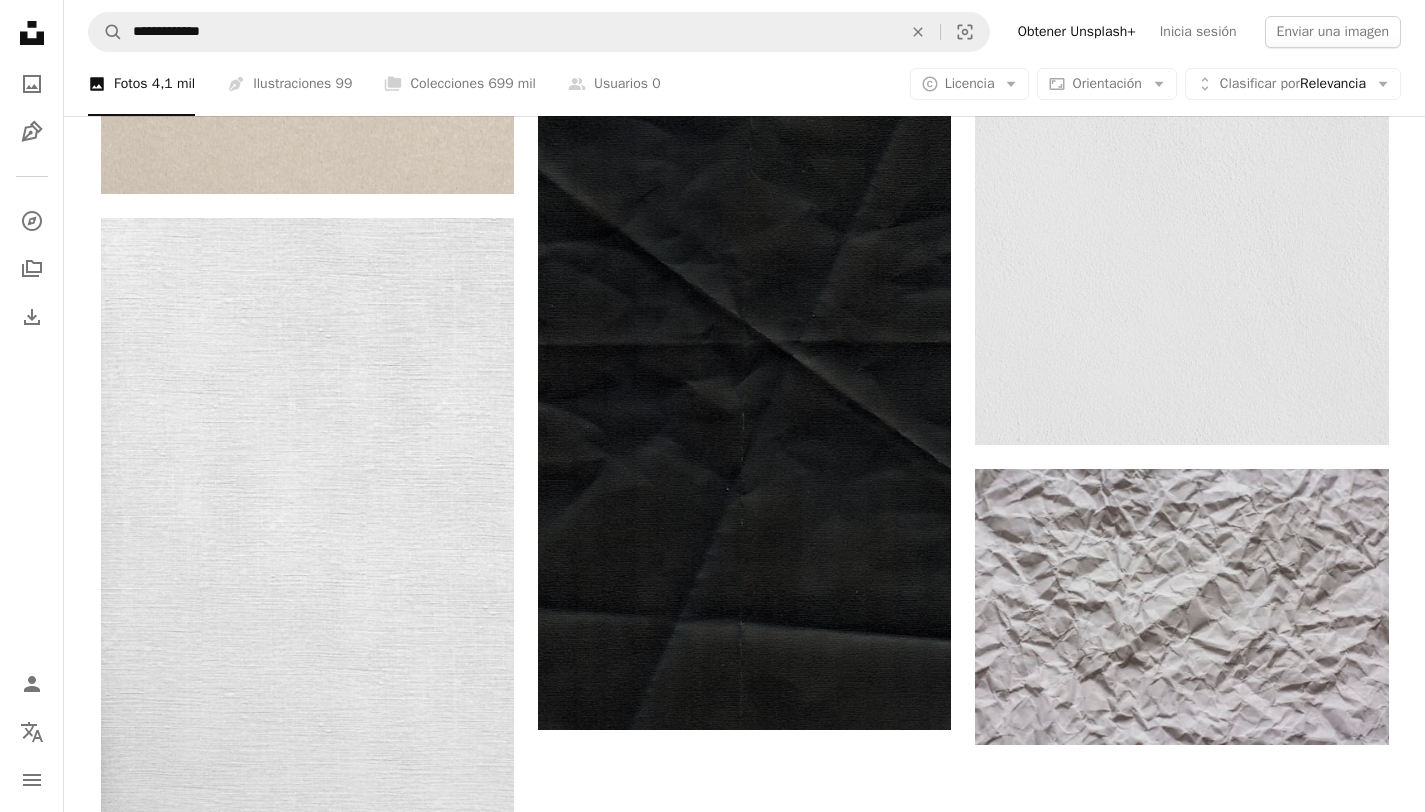 click on "papel" at bounding box center (326, -2978) 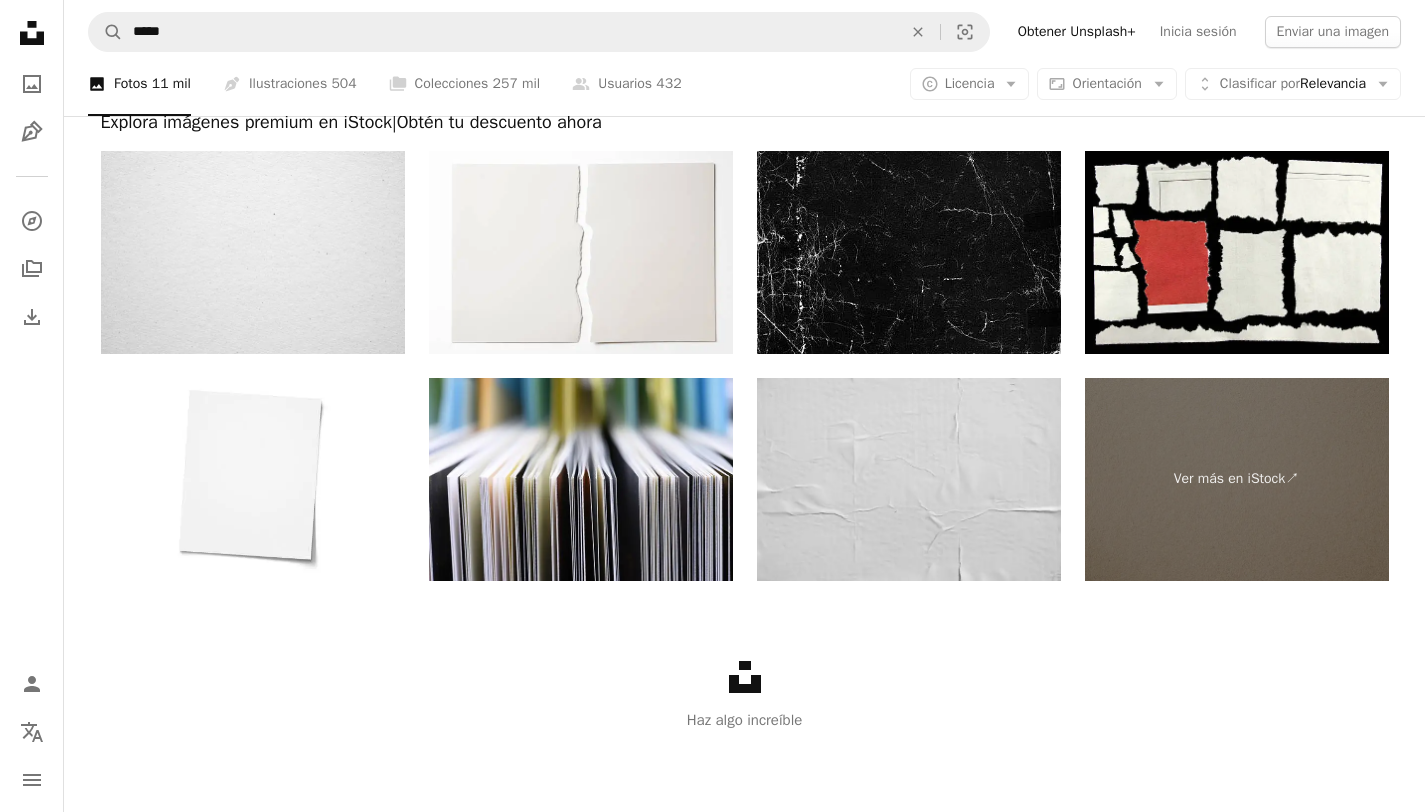 scroll, scrollTop: 1349, scrollLeft: 0, axis: vertical 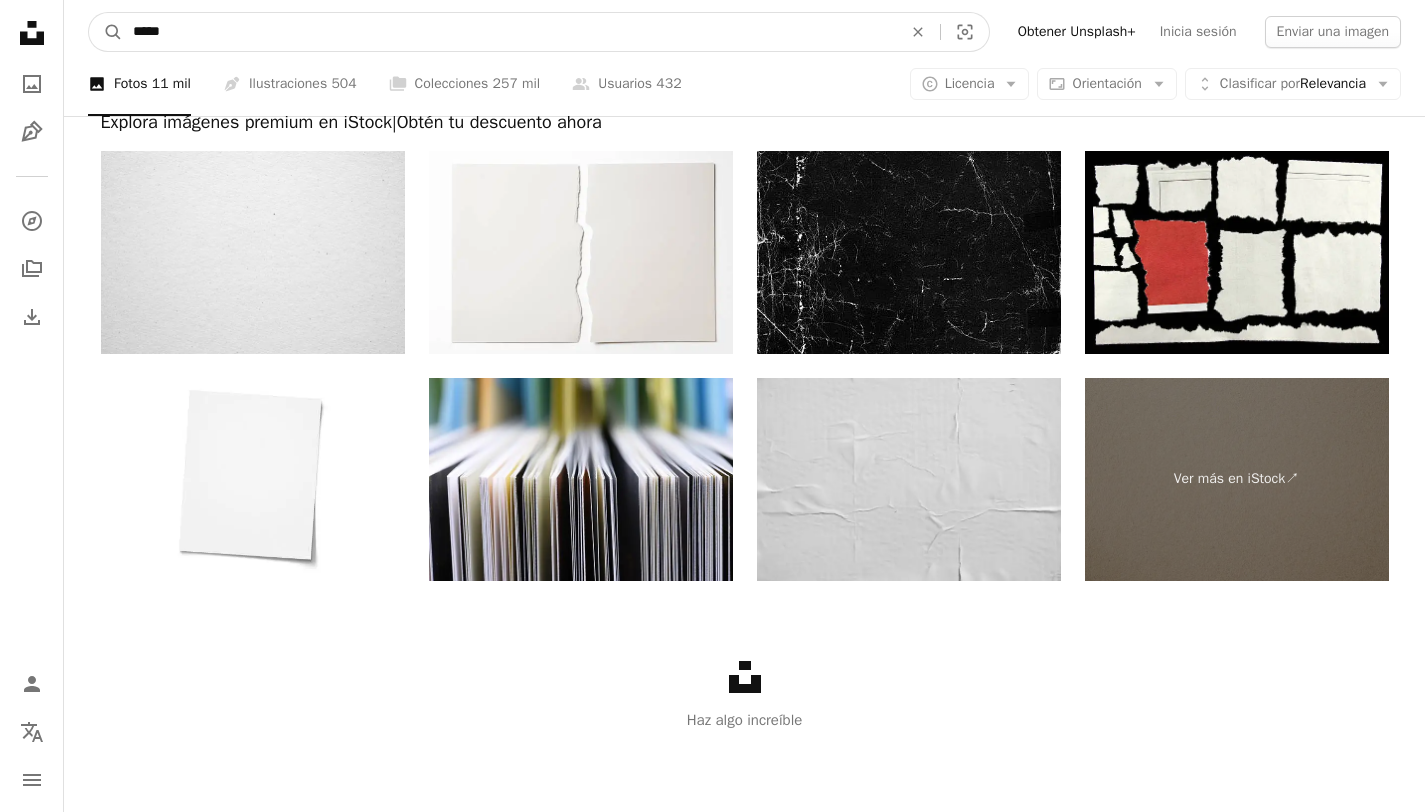 click on "*****" at bounding box center [509, 32] 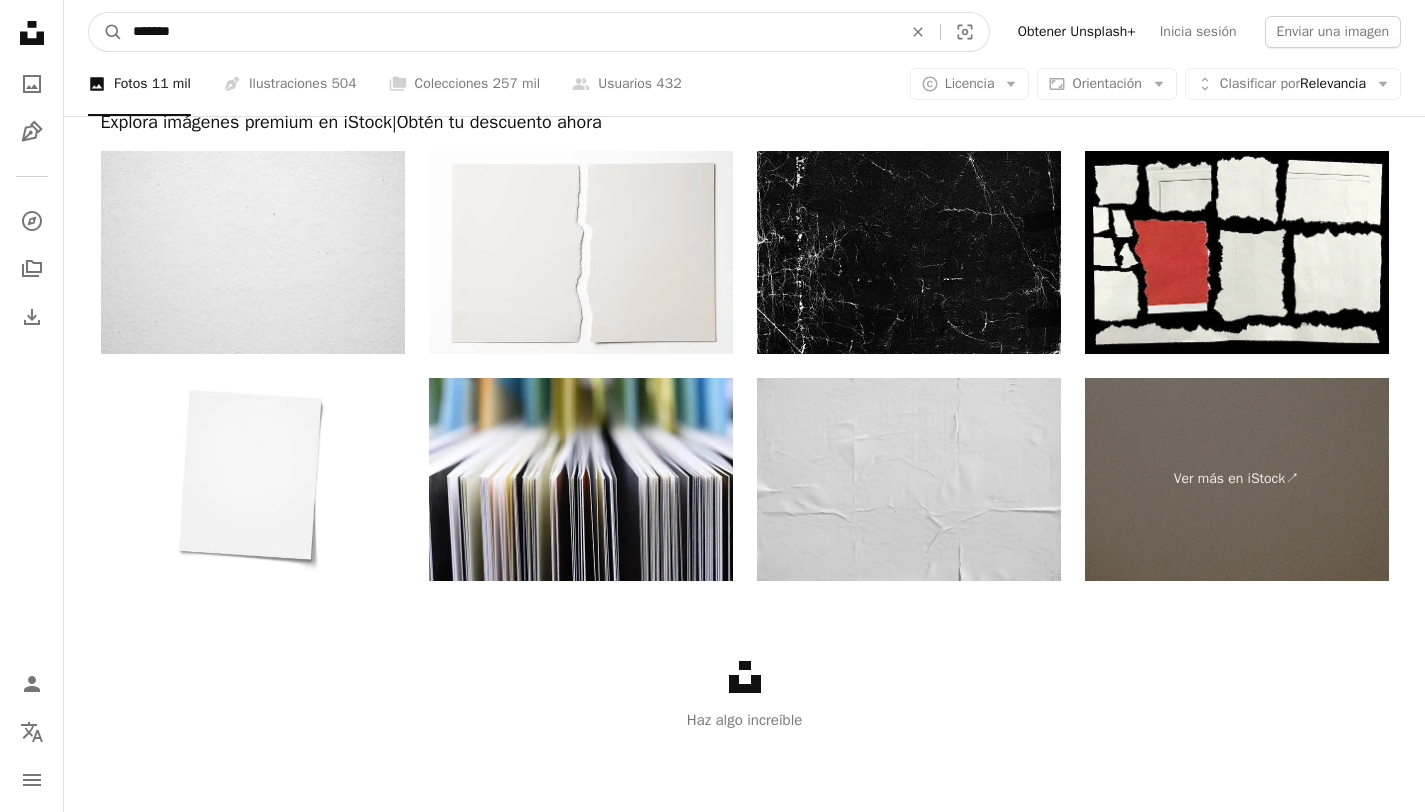 type on "********" 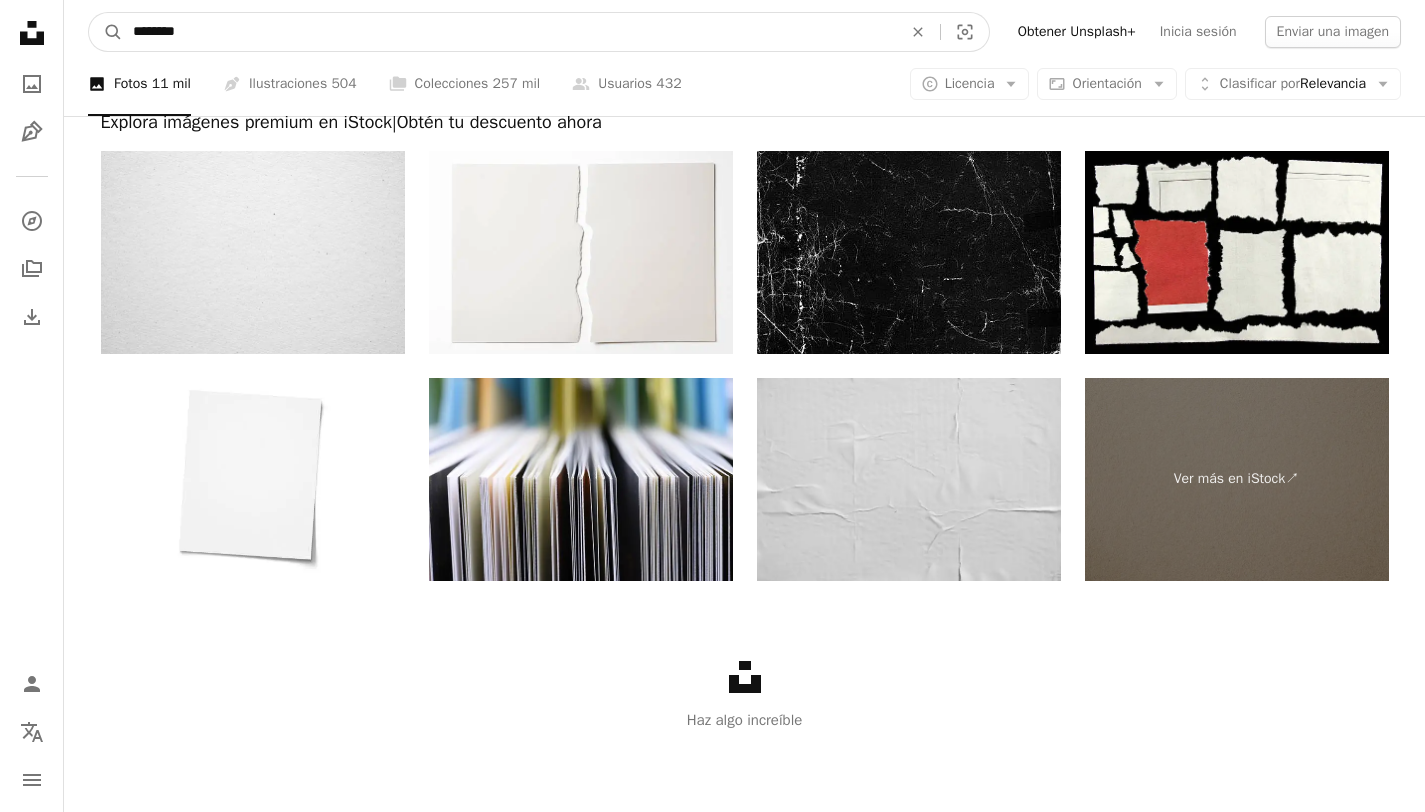 click on "A magnifying glass" at bounding box center (106, 32) 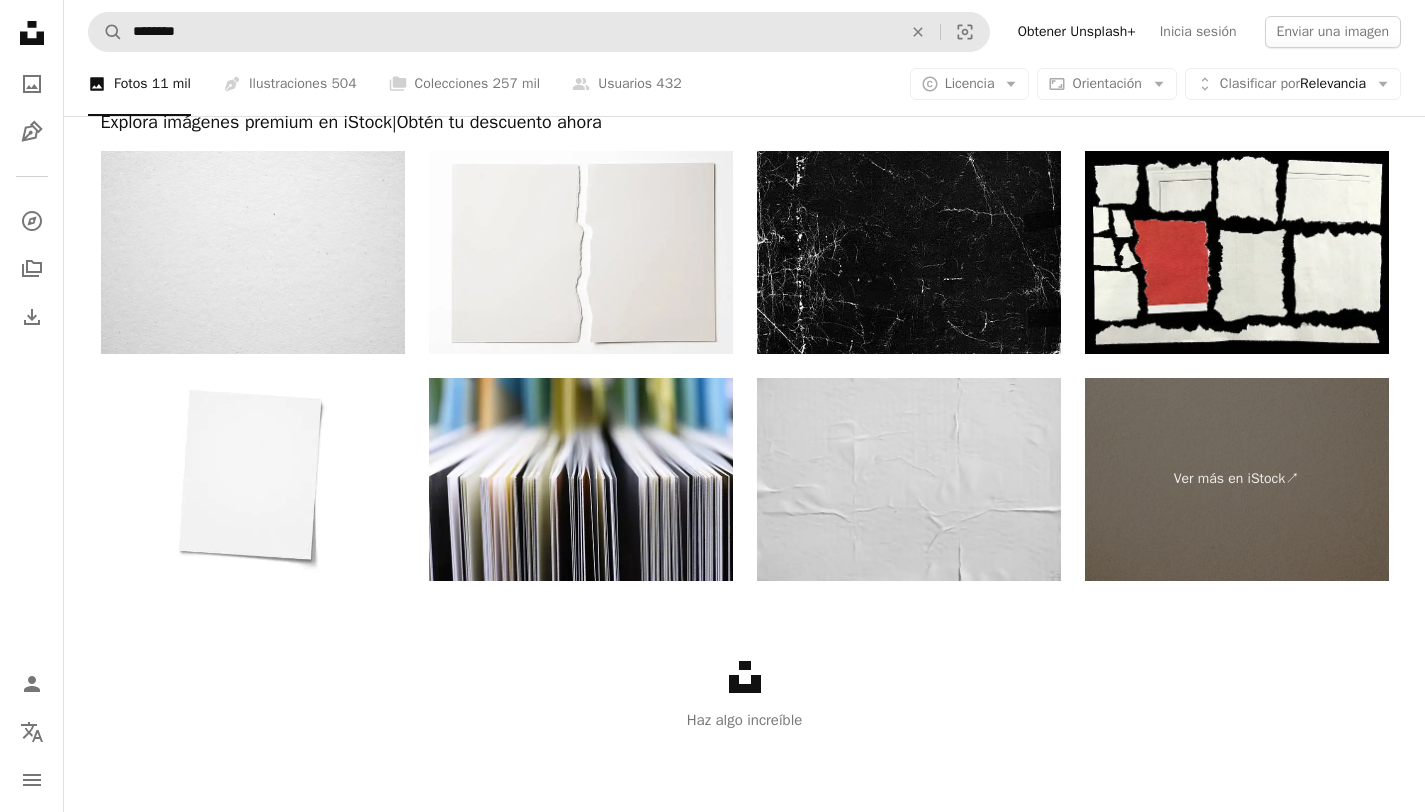 scroll, scrollTop: 0, scrollLeft: 0, axis: both 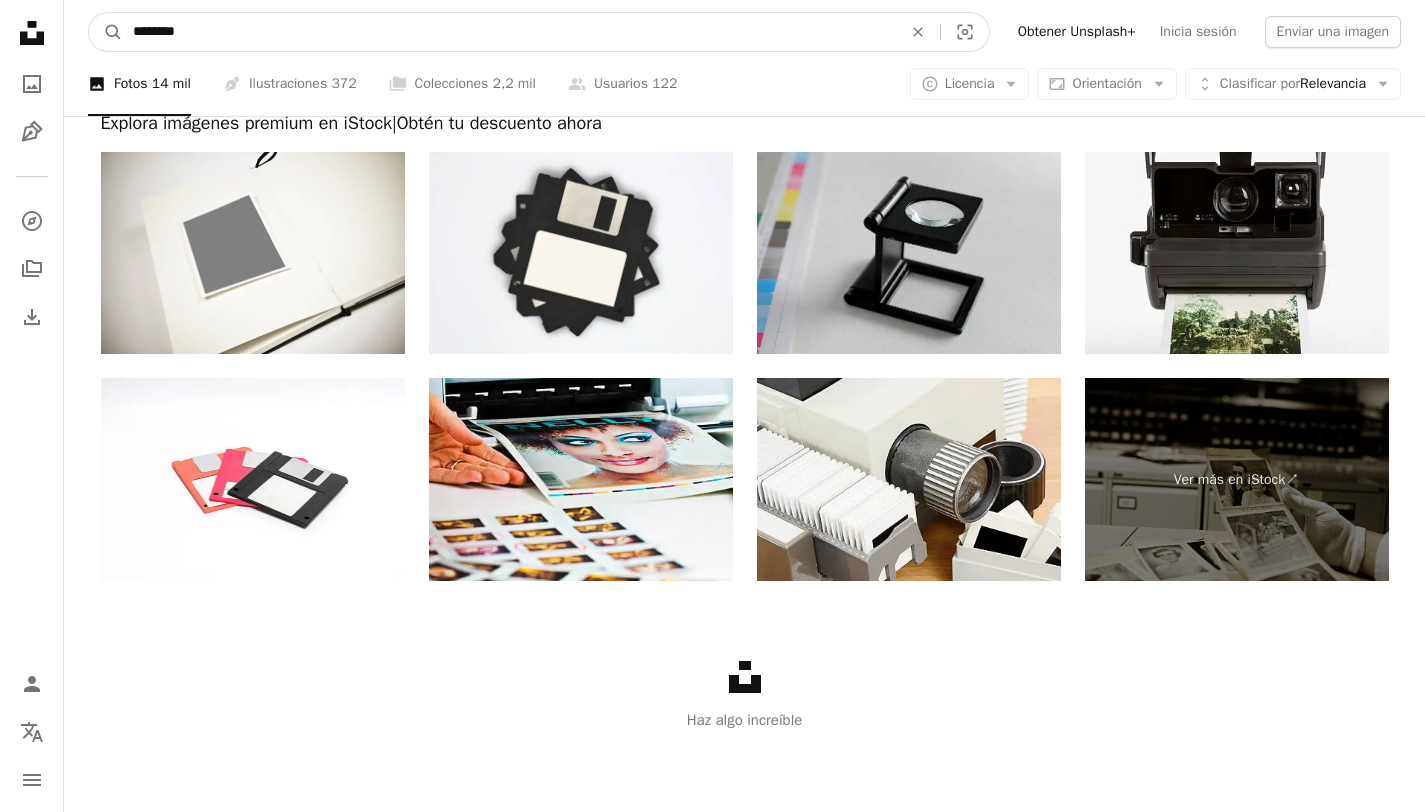 click on "********" at bounding box center [509, 32] 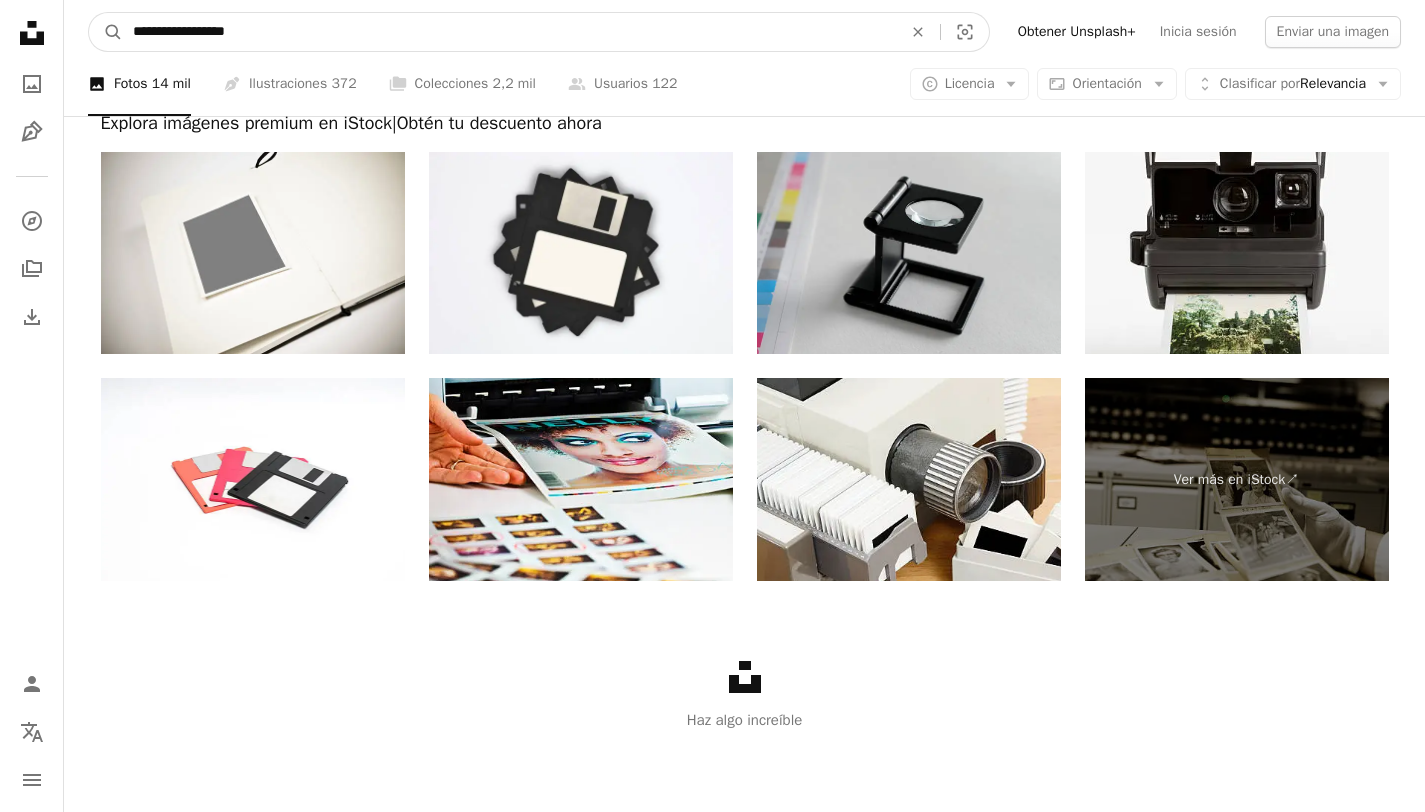type on "**********" 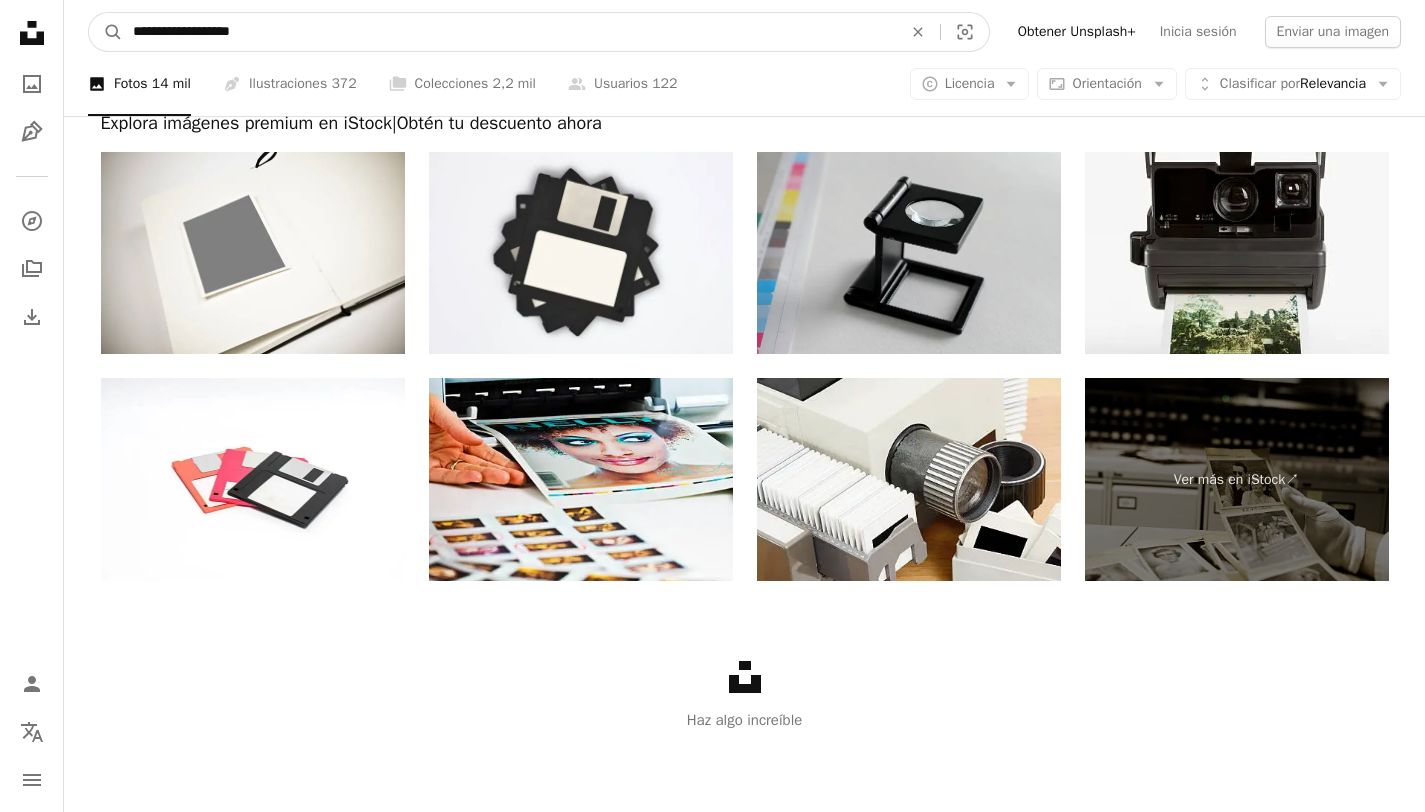 click on "A magnifying glass" at bounding box center (106, 32) 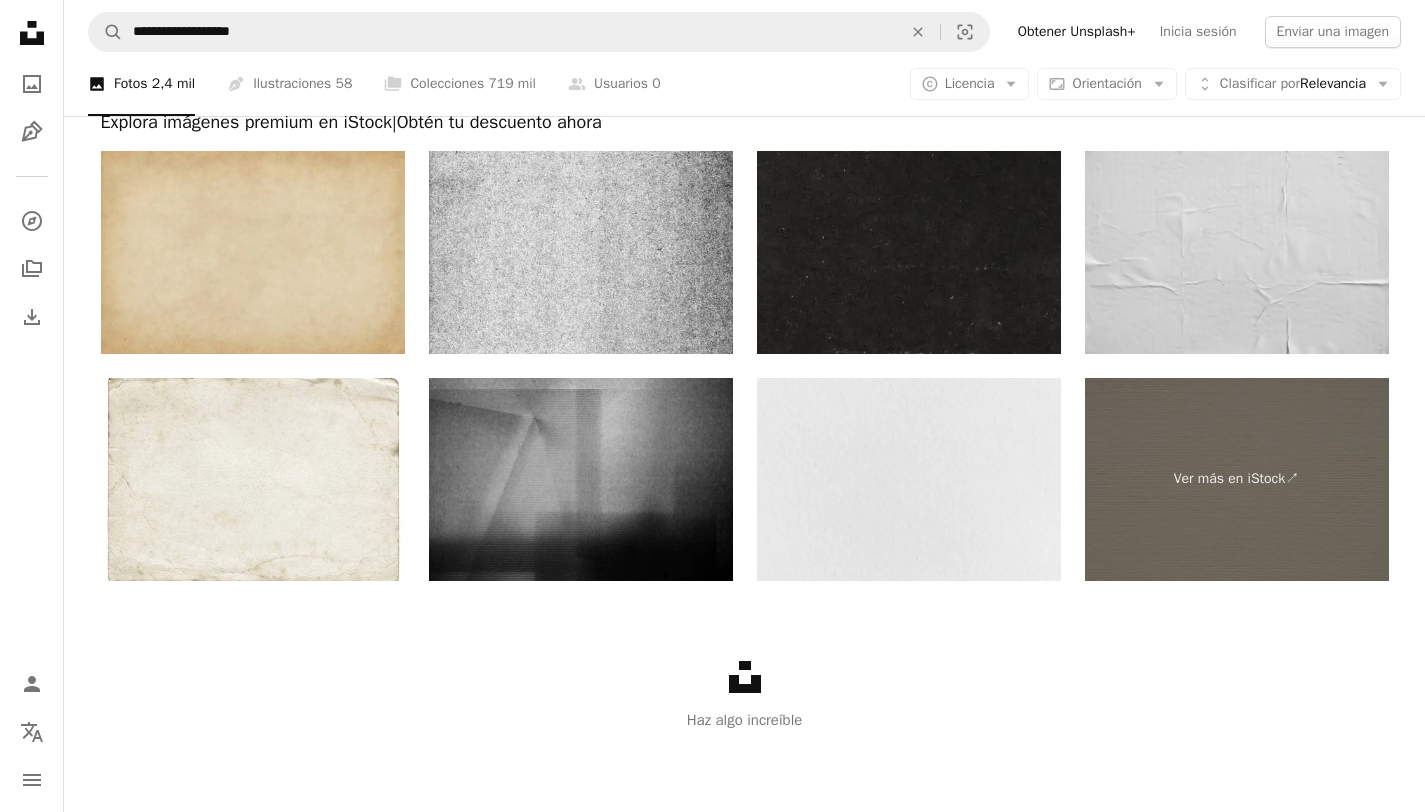 scroll, scrollTop: 0, scrollLeft: 0, axis: both 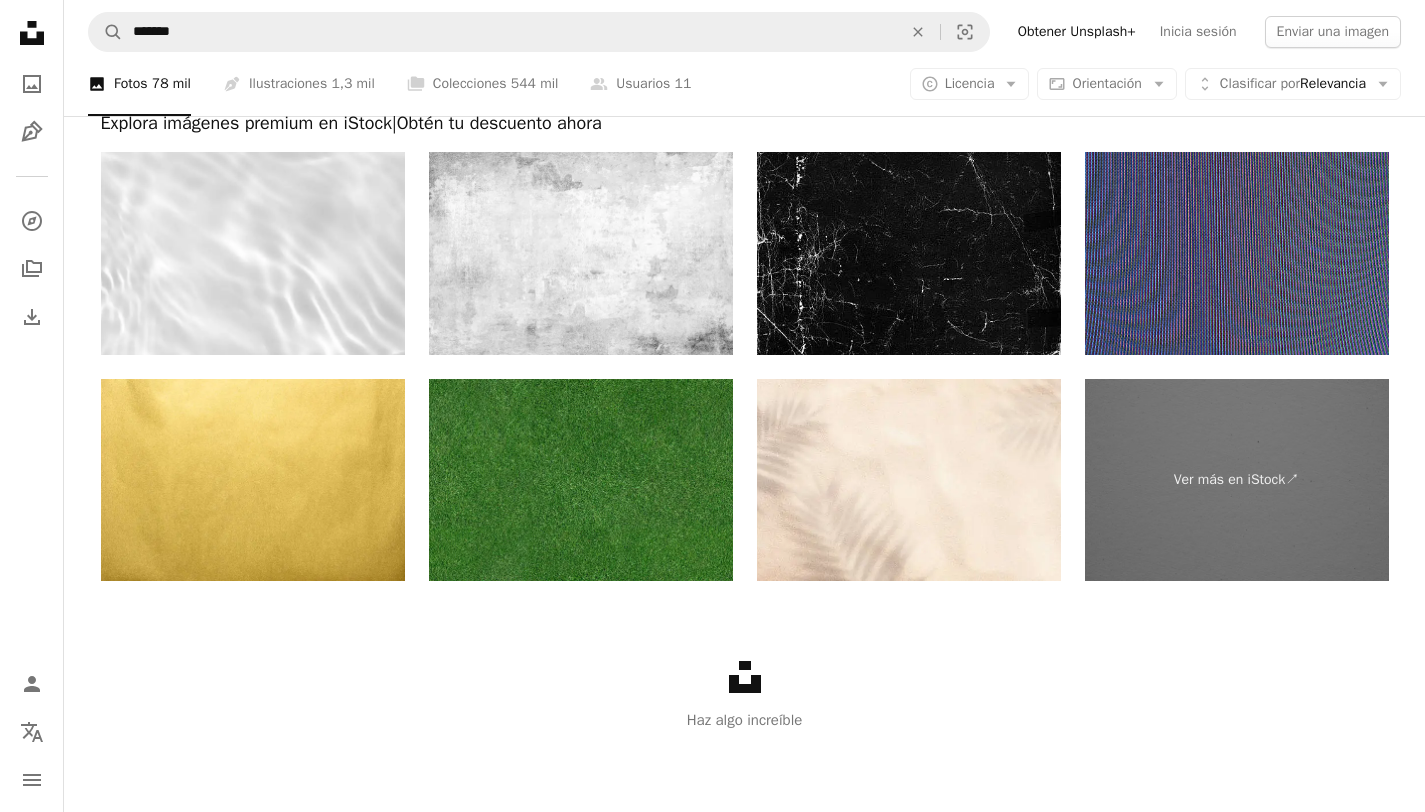 click at bounding box center [744, -1650] 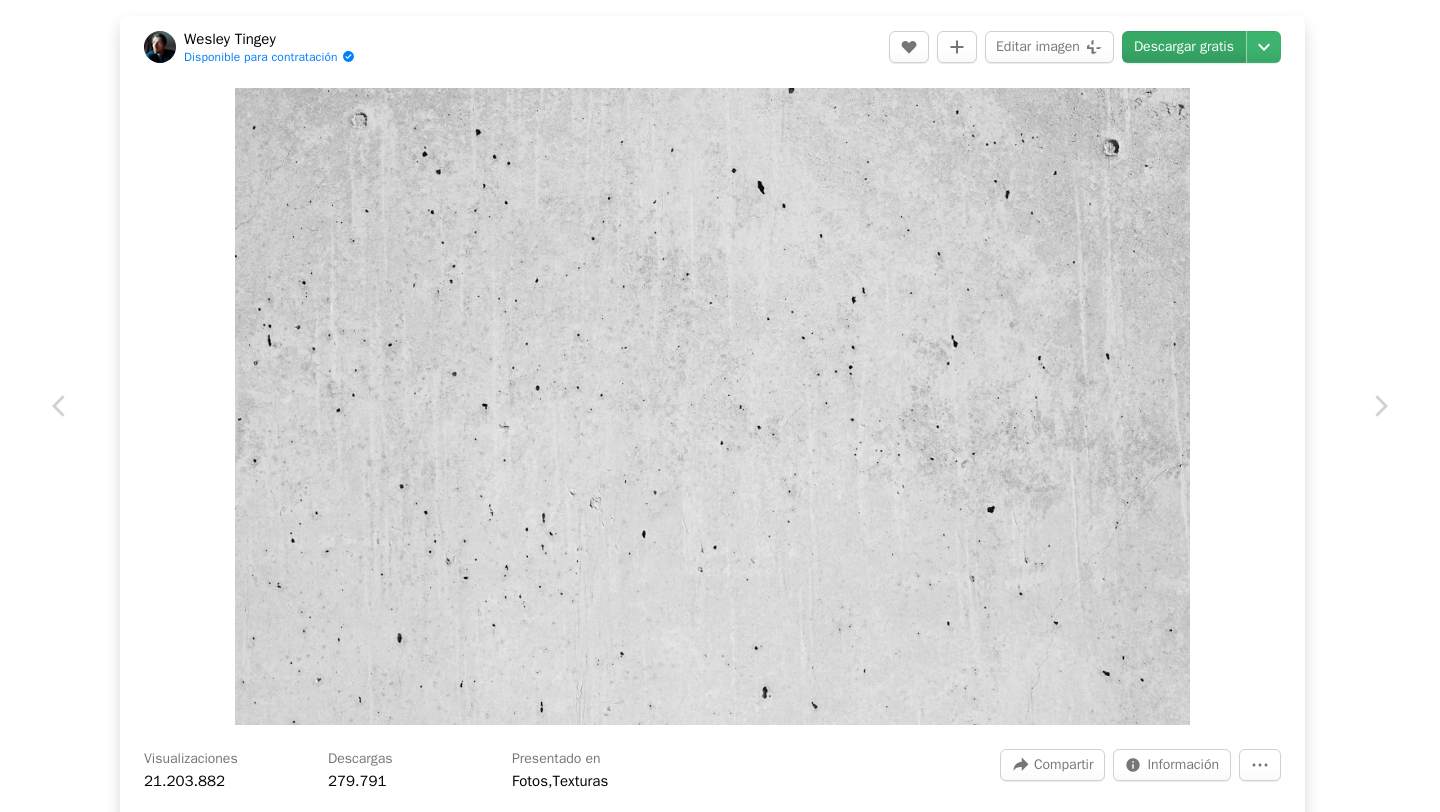 click on "Descargar gratis" at bounding box center (1184, 47) 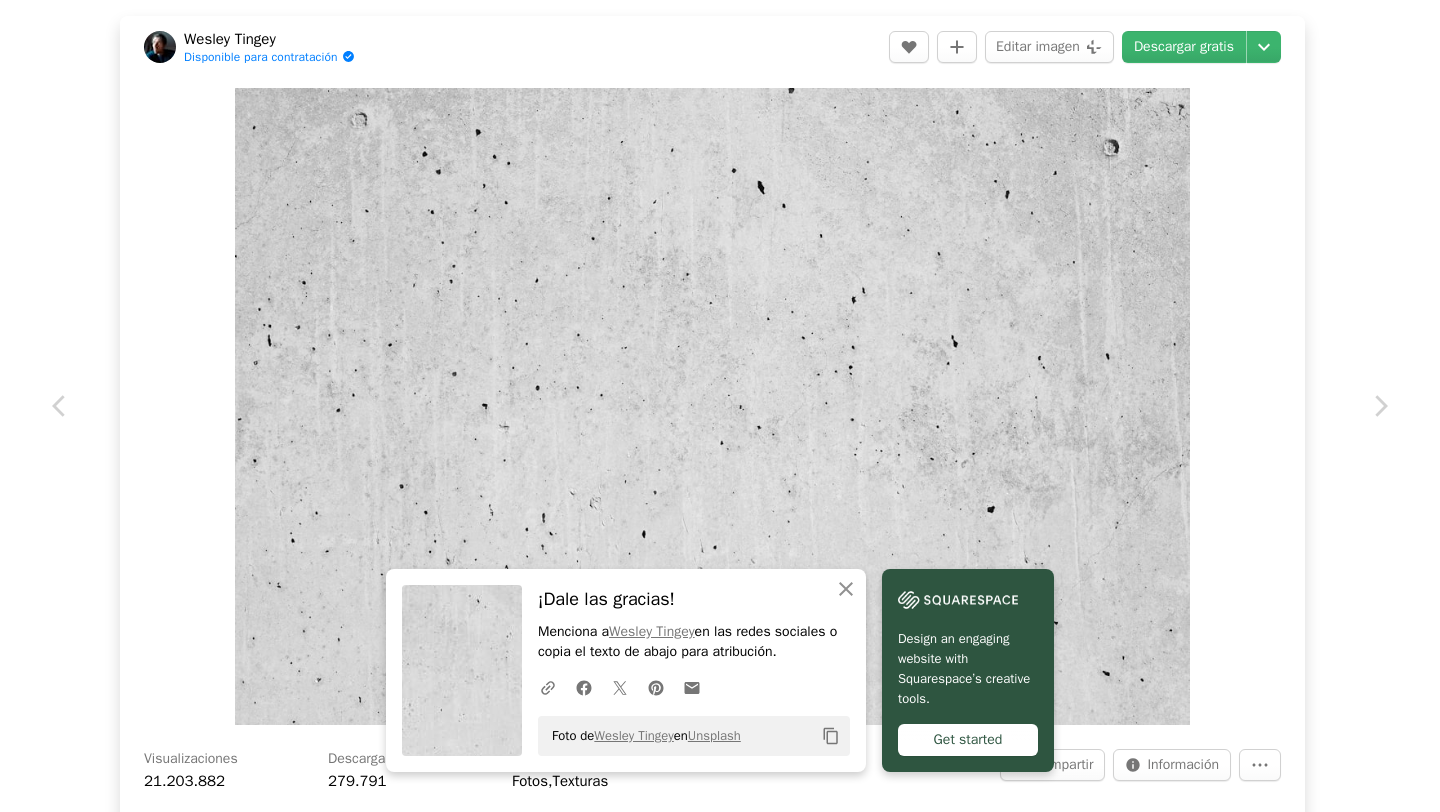 click on "An X shape Chevron left Chevron right An X shape Cerrar ¡Dale las gracias! Menciona a [NAME] en las redes sociales o copia el texto de abajo para atribución. A URL sharing icon (chains) Facebook icon X (formerly Twitter) icon Pinterest icon An envelope Foto de [NAME] en Unsplash Copy content Design an engaging website with Squarespace’s creative tools. Get started [NAME] Disponible para contratación A checkmark inside of a circle A heart A plus sign Editar imagen Plus sign for Unsplash+ Descargar gratis Chevron down Zoom in Visualizaciones 21.203.882 Descargas 279.791 Presentado en Fotos , Texturas A forward-right arrow Compartir Info icon Información More Actions Calendar outlined Publicado el 20 de enero de 2020 Safety Uso gratuito bajo la Licencia Unsplash papel tapiz fondo textura patrón gris fondo de textura hormigón gris fuerte neutral cemento audaz papel pintado texturizado Difícil arenisco pared Blanco Fondos de pantalla HD | Ver más en iStock ↗" at bounding box center [720, 406] 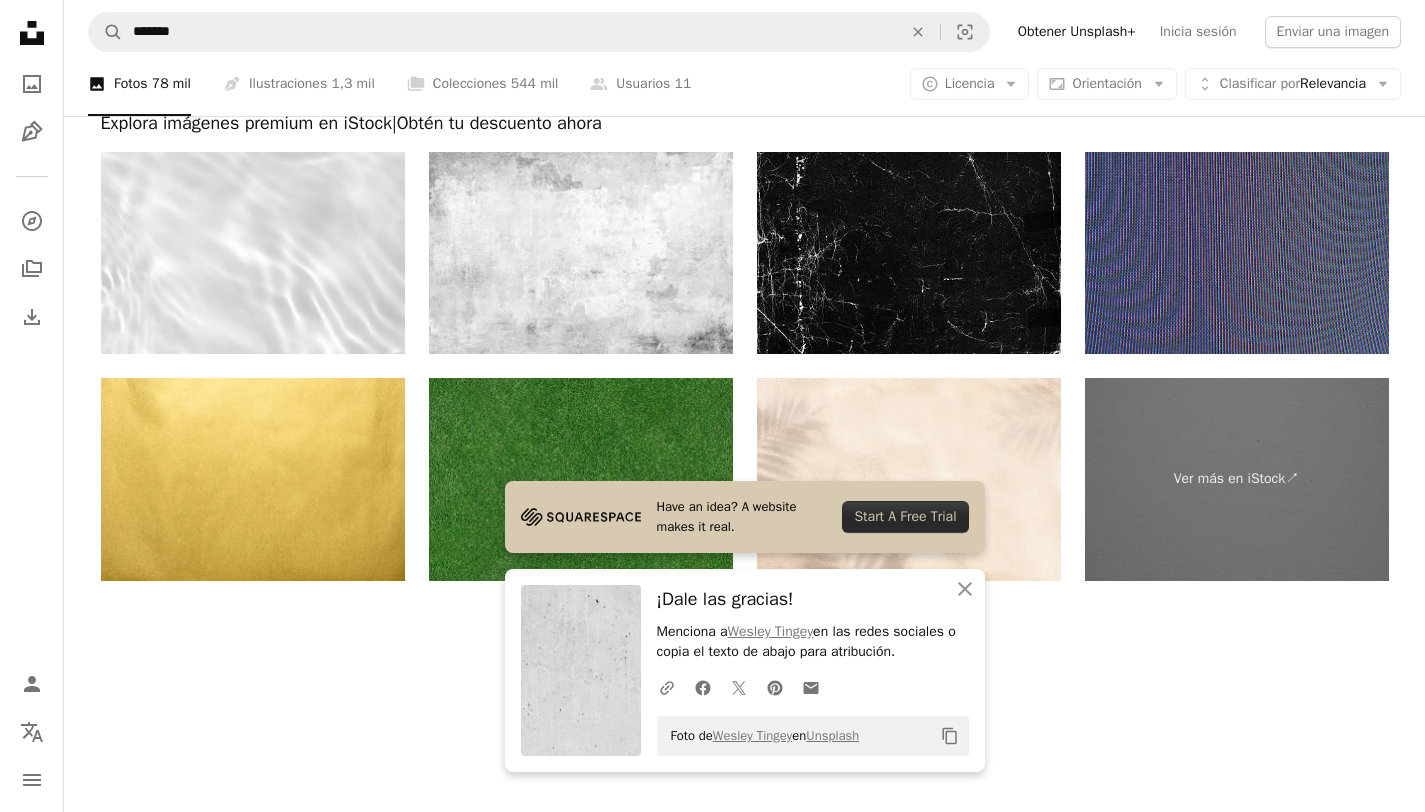 scroll, scrollTop: 3312, scrollLeft: 0, axis: vertical 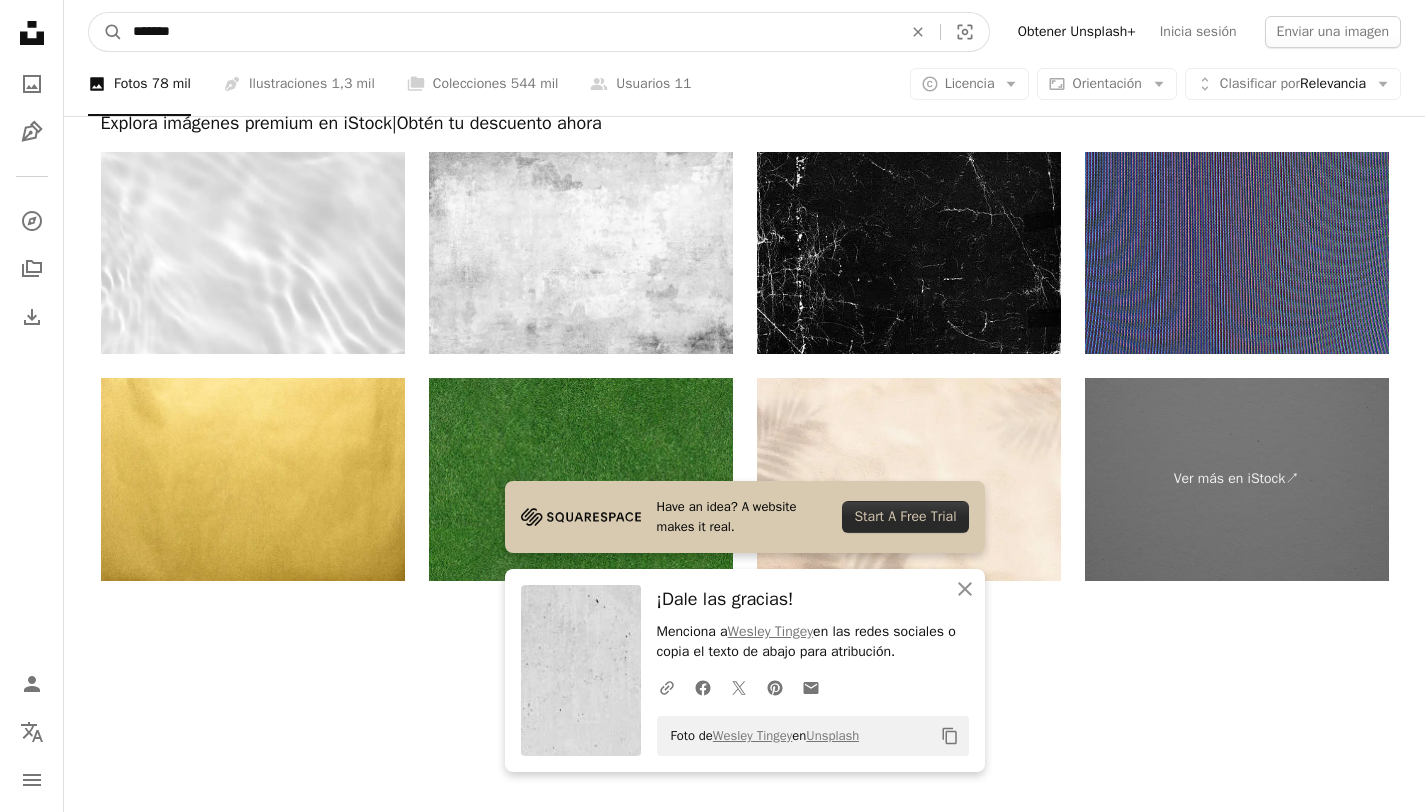 click on "*******" at bounding box center [509, 32] 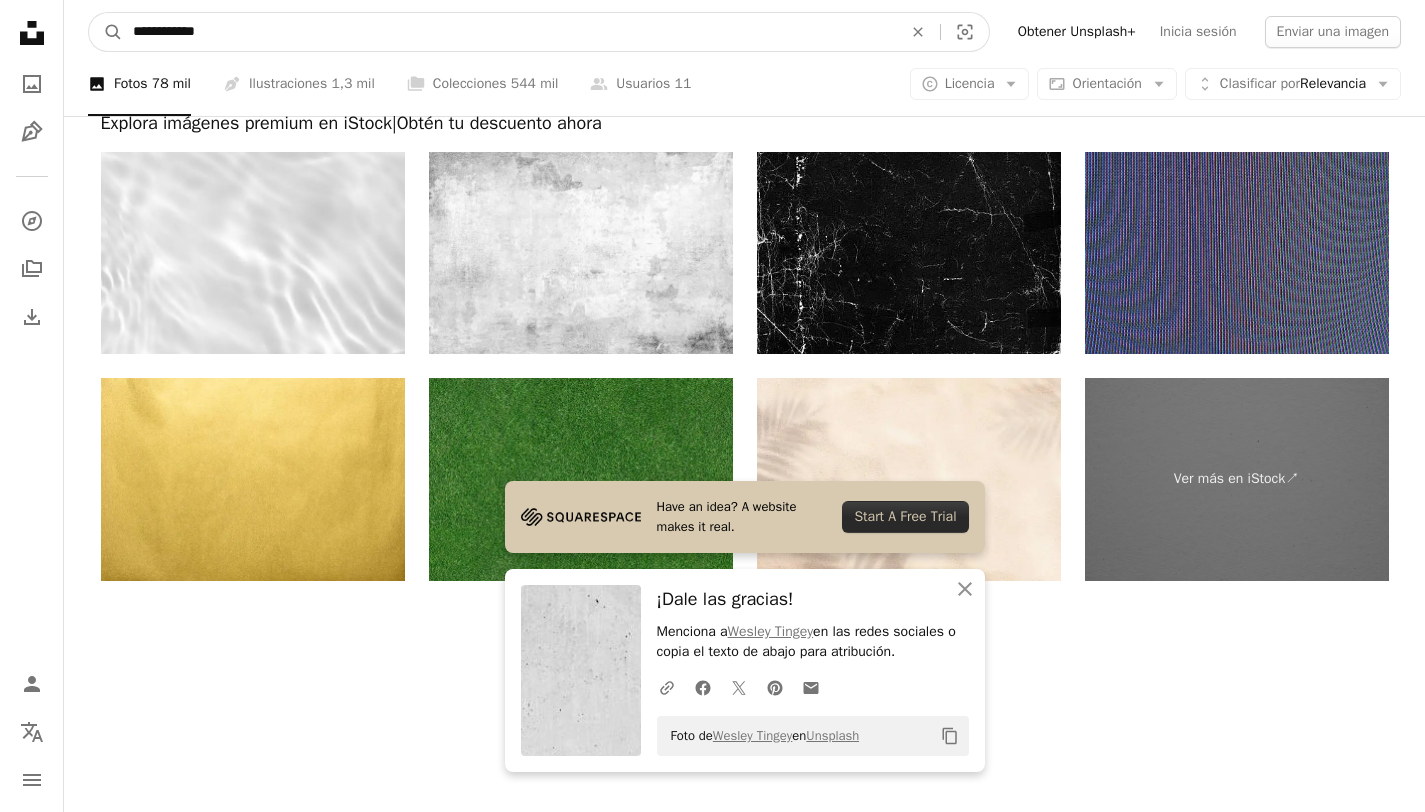 type on "**********" 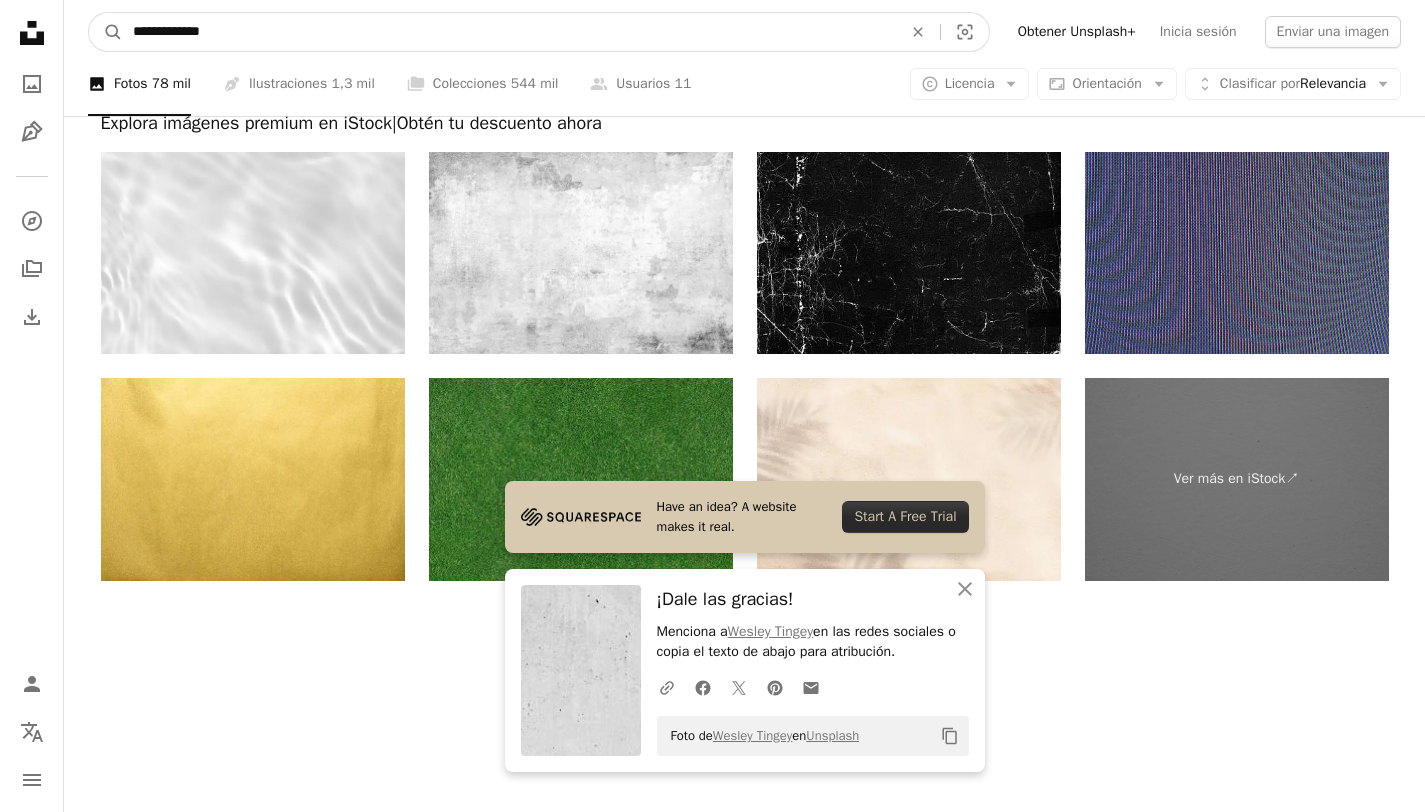 click on "A magnifying glass" at bounding box center (106, 32) 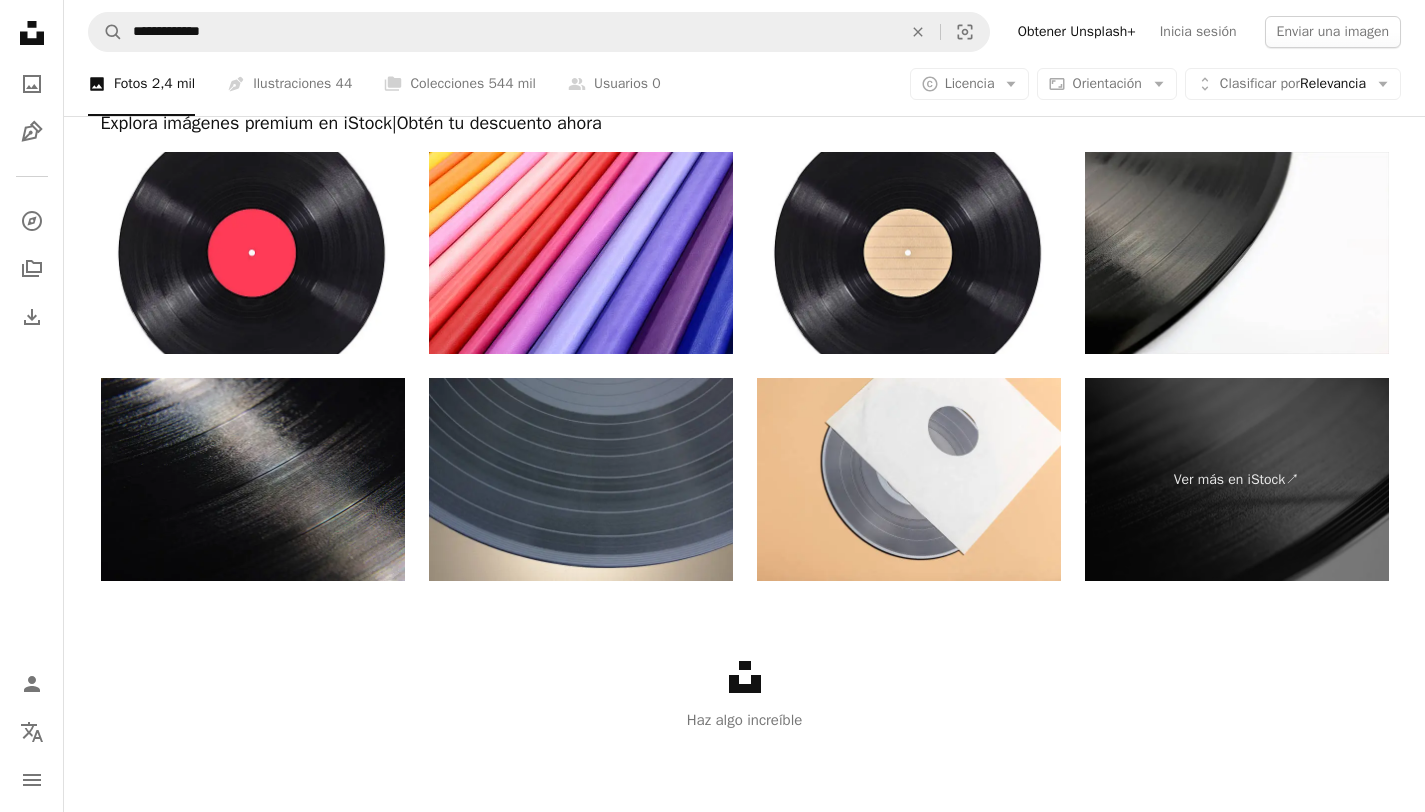 scroll, scrollTop: 0, scrollLeft: 0, axis: both 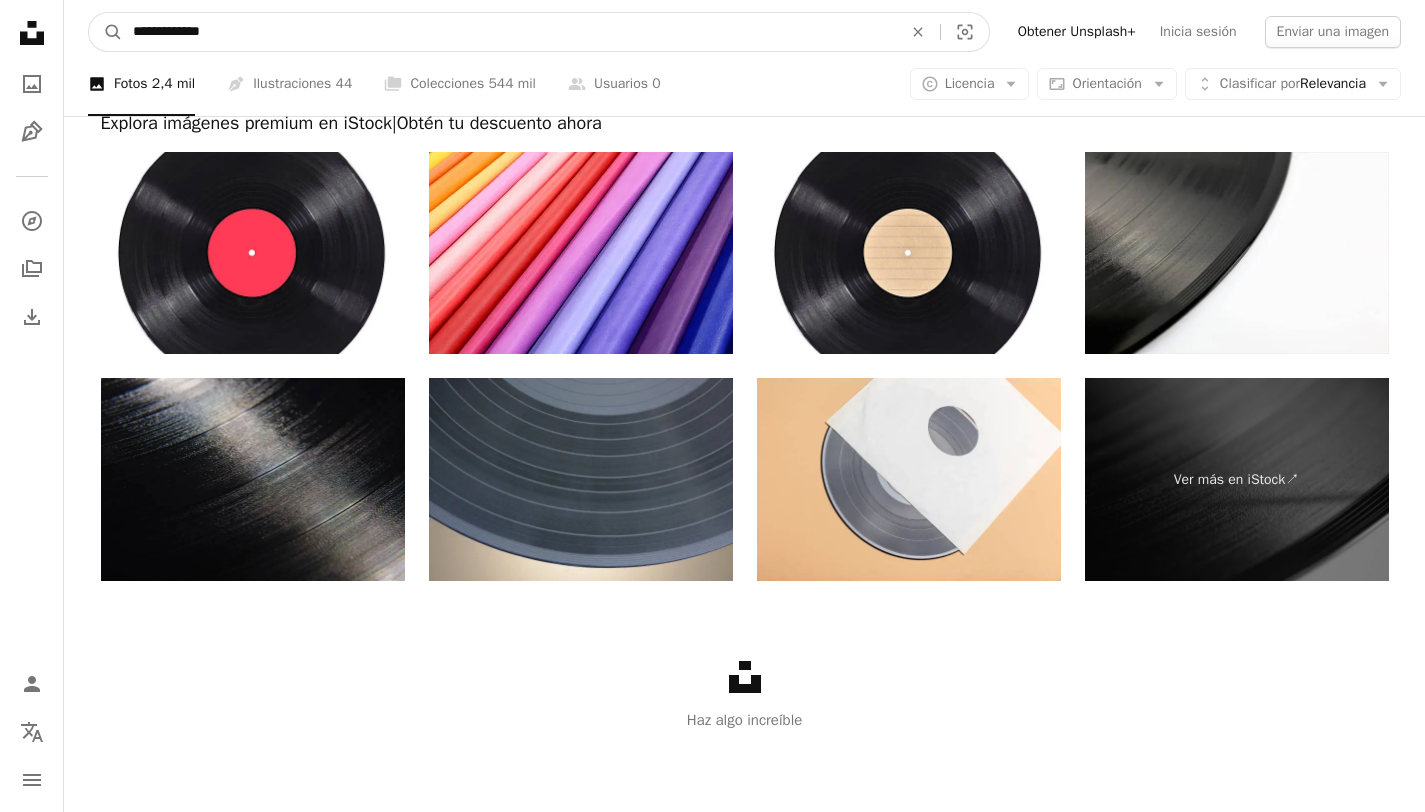 click on "**********" at bounding box center (509, 32) 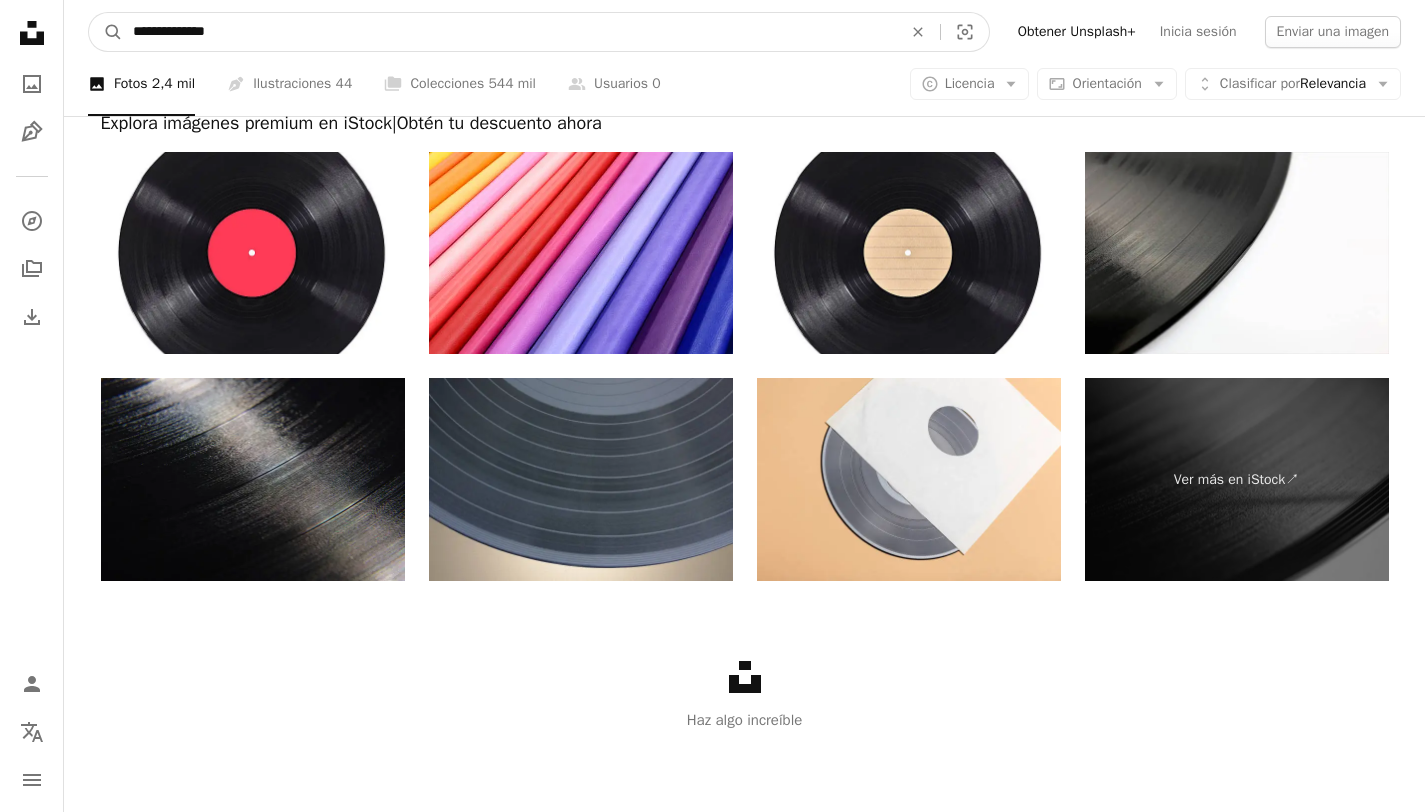 click on "A magnifying glass" at bounding box center (106, 32) 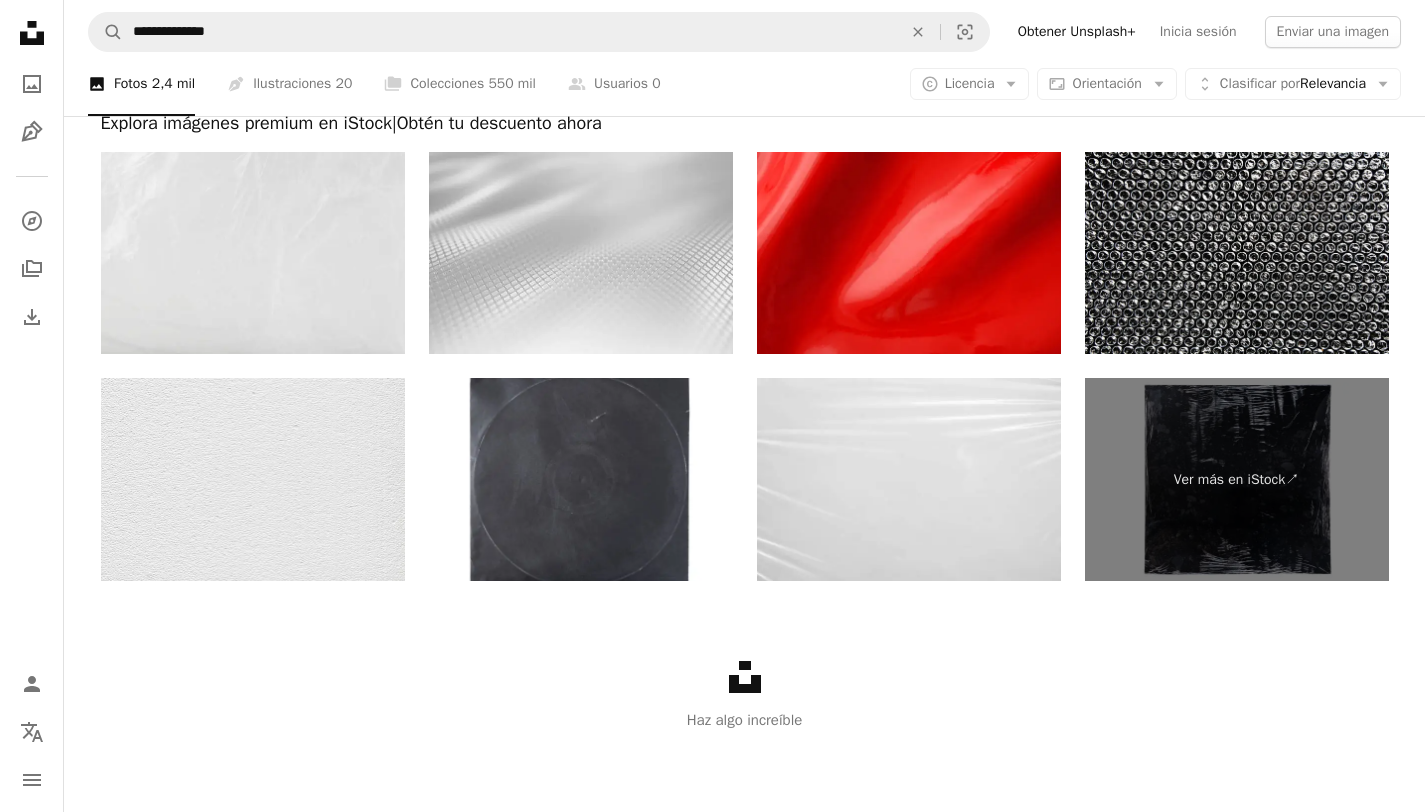 scroll, scrollTop: 0, scrollLeft: 0, axis: both 